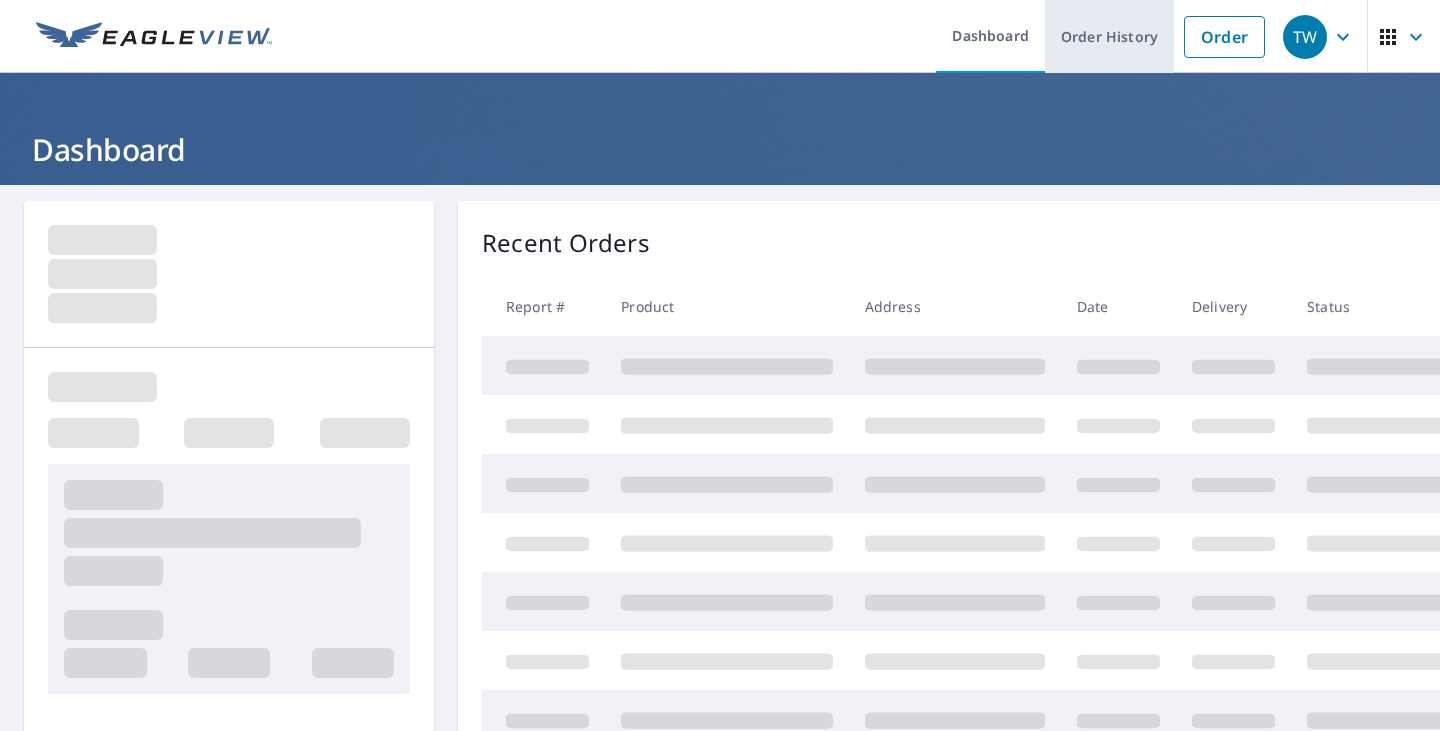 scroll, scrollTop: 0, scrollLeft: 0, axis: both 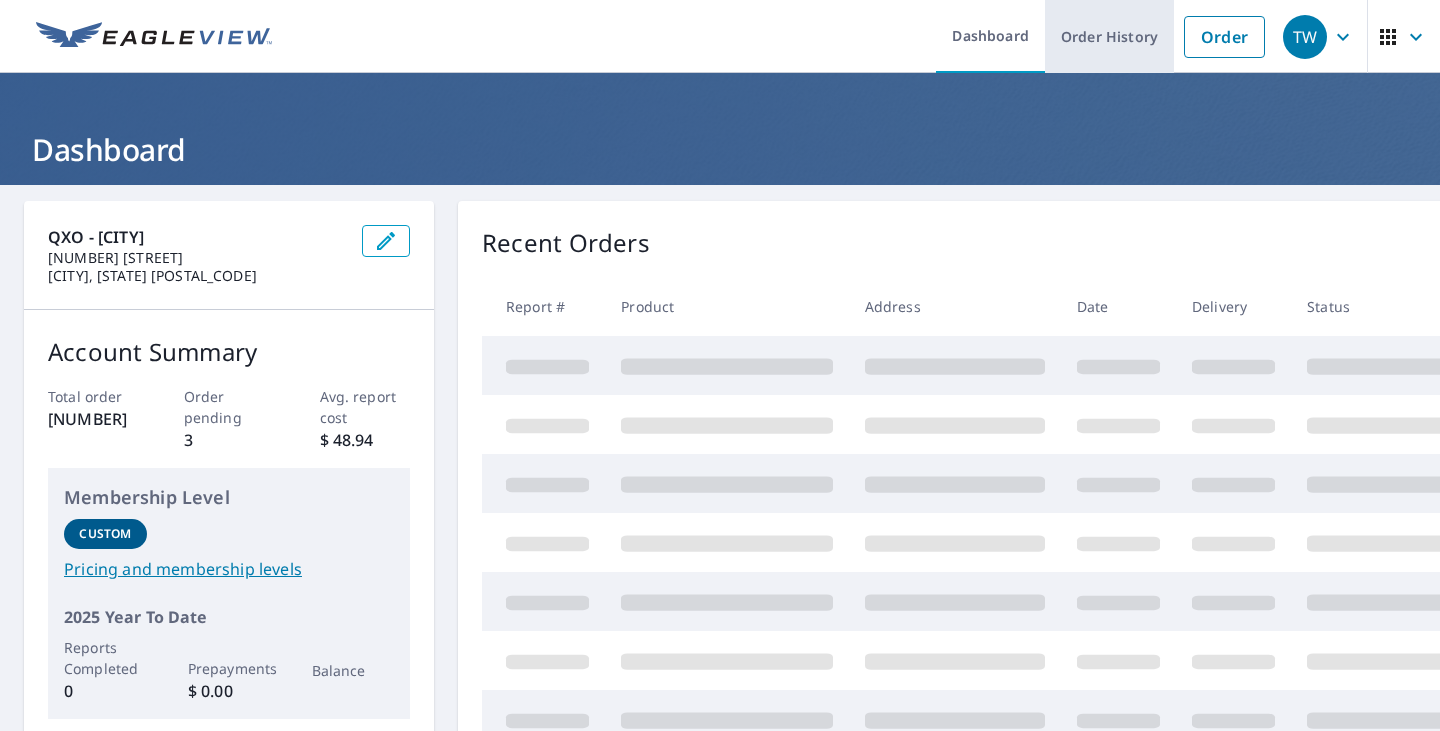 click on "Order History" at bounding box center (1109, 36) 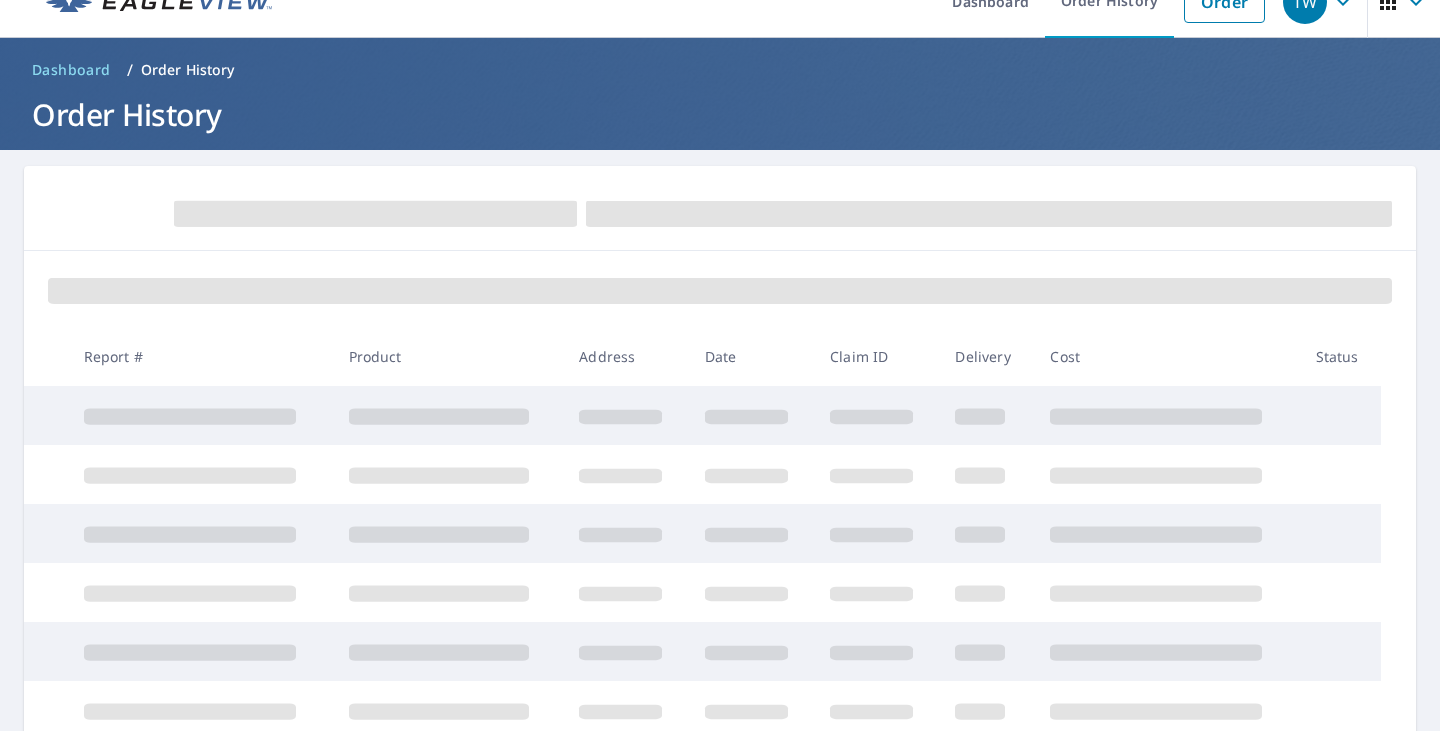 scroll, scrollTop: 0, scrollLeft: 0, axis: both 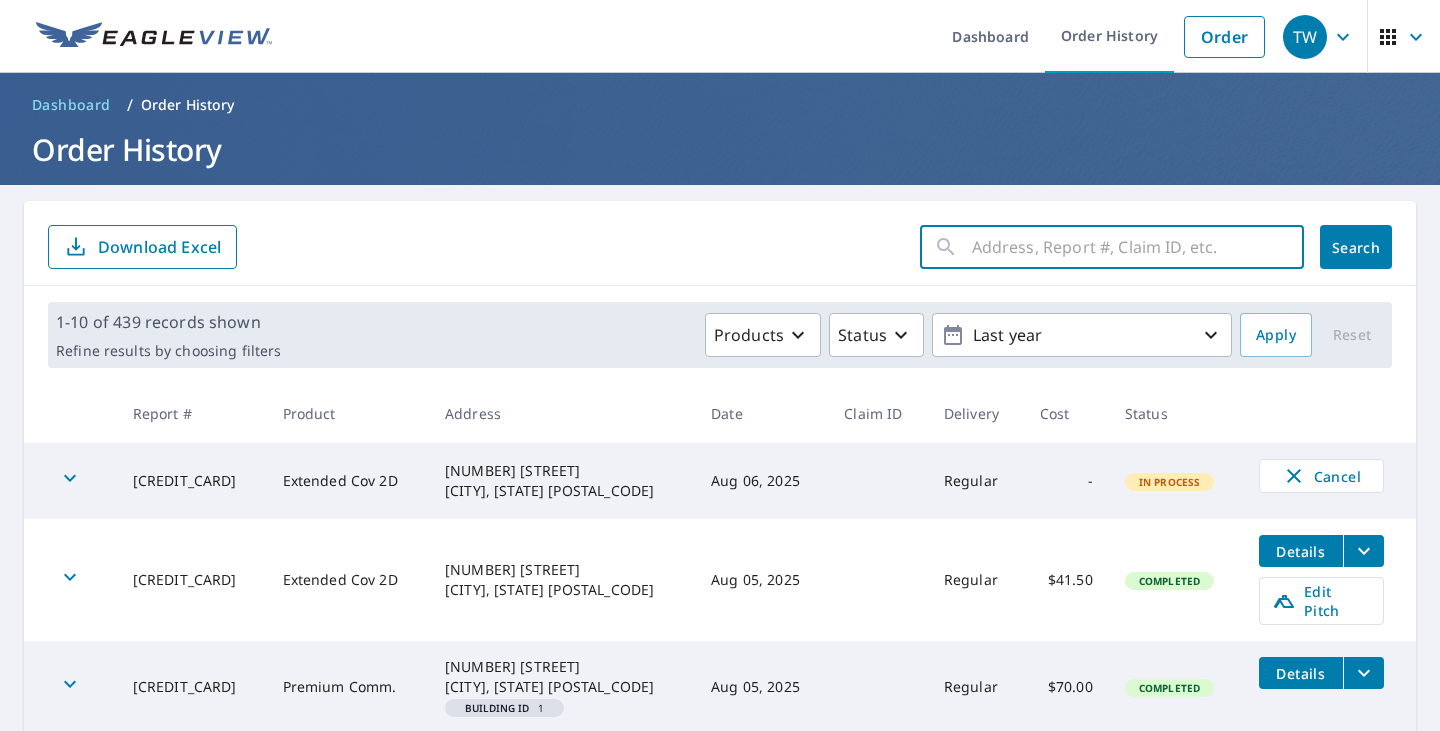 click at bounding box center [1138, 247] 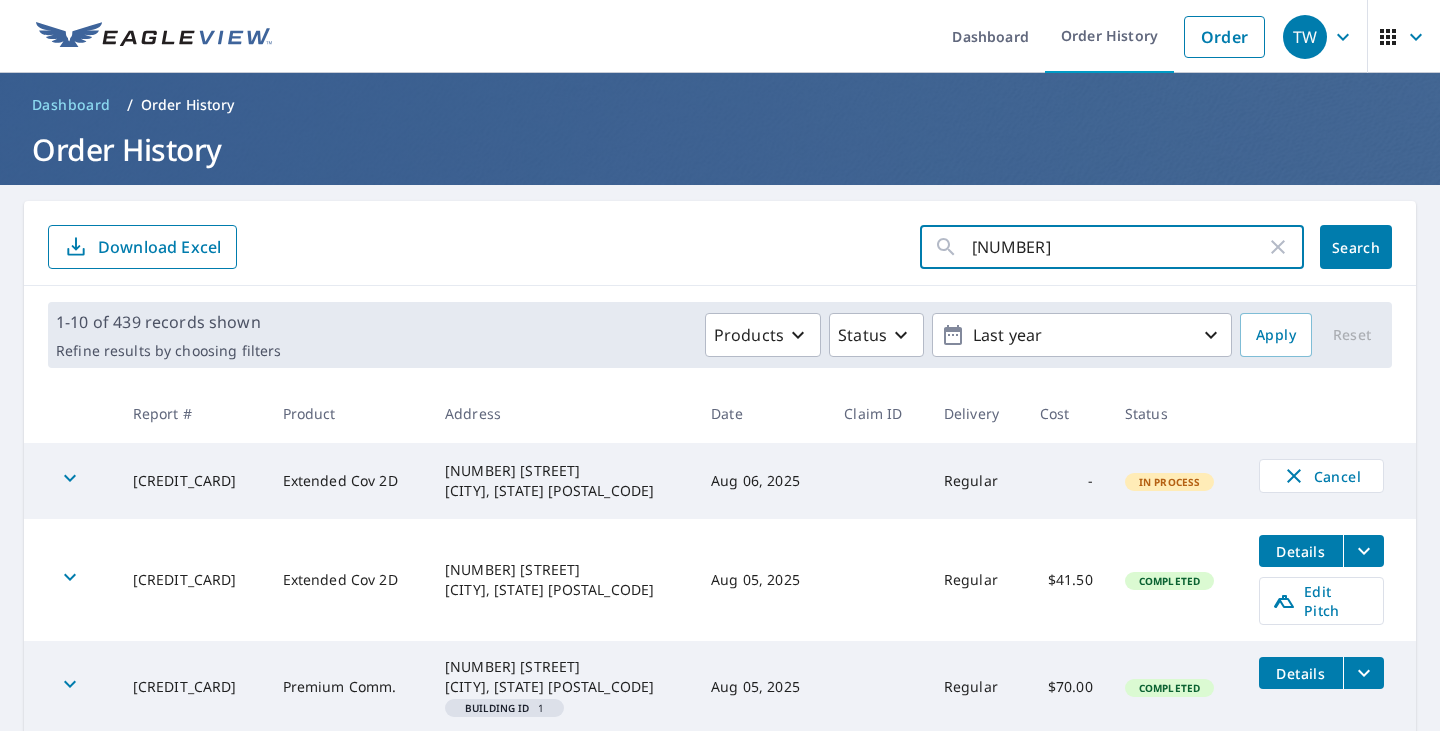 type on "6181" 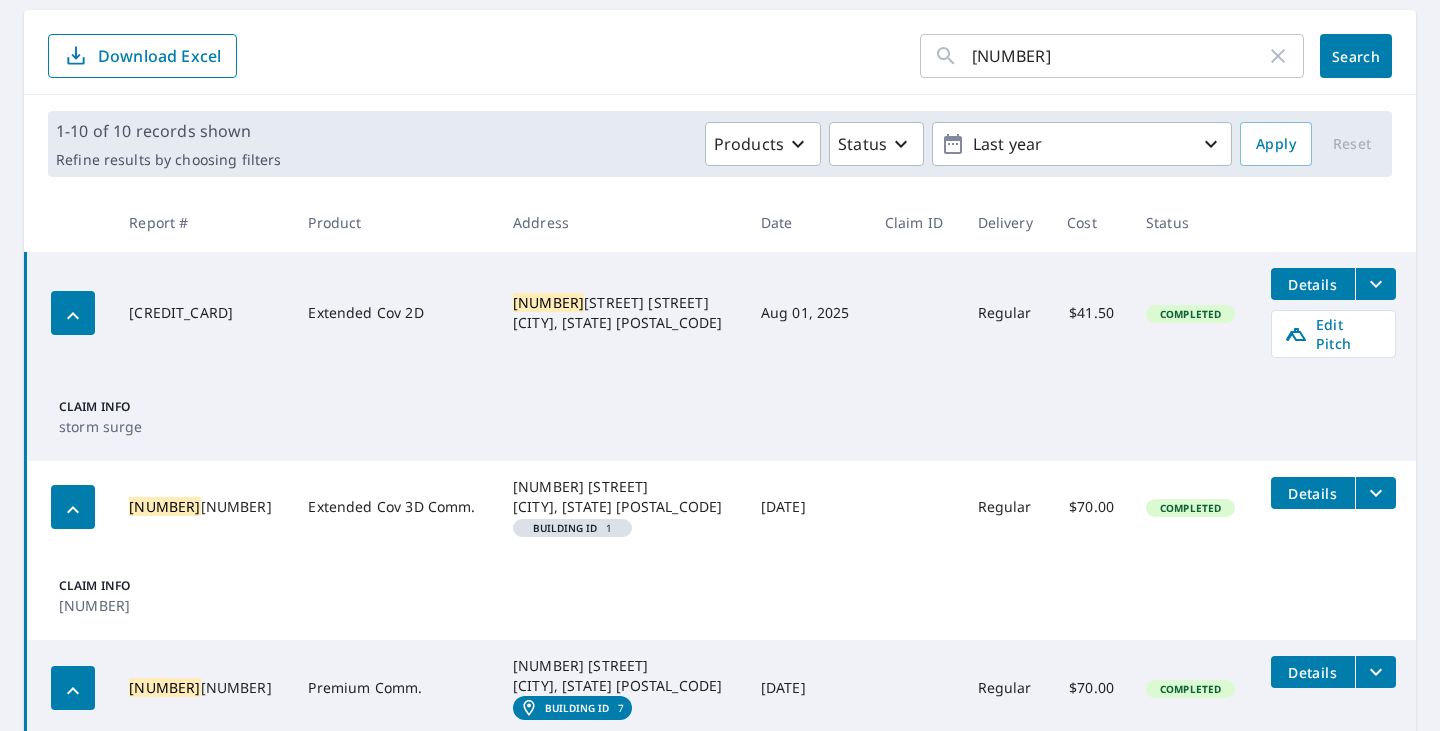 scroll, scrollTop: 300, scrollLeft: 0, axis: vertical 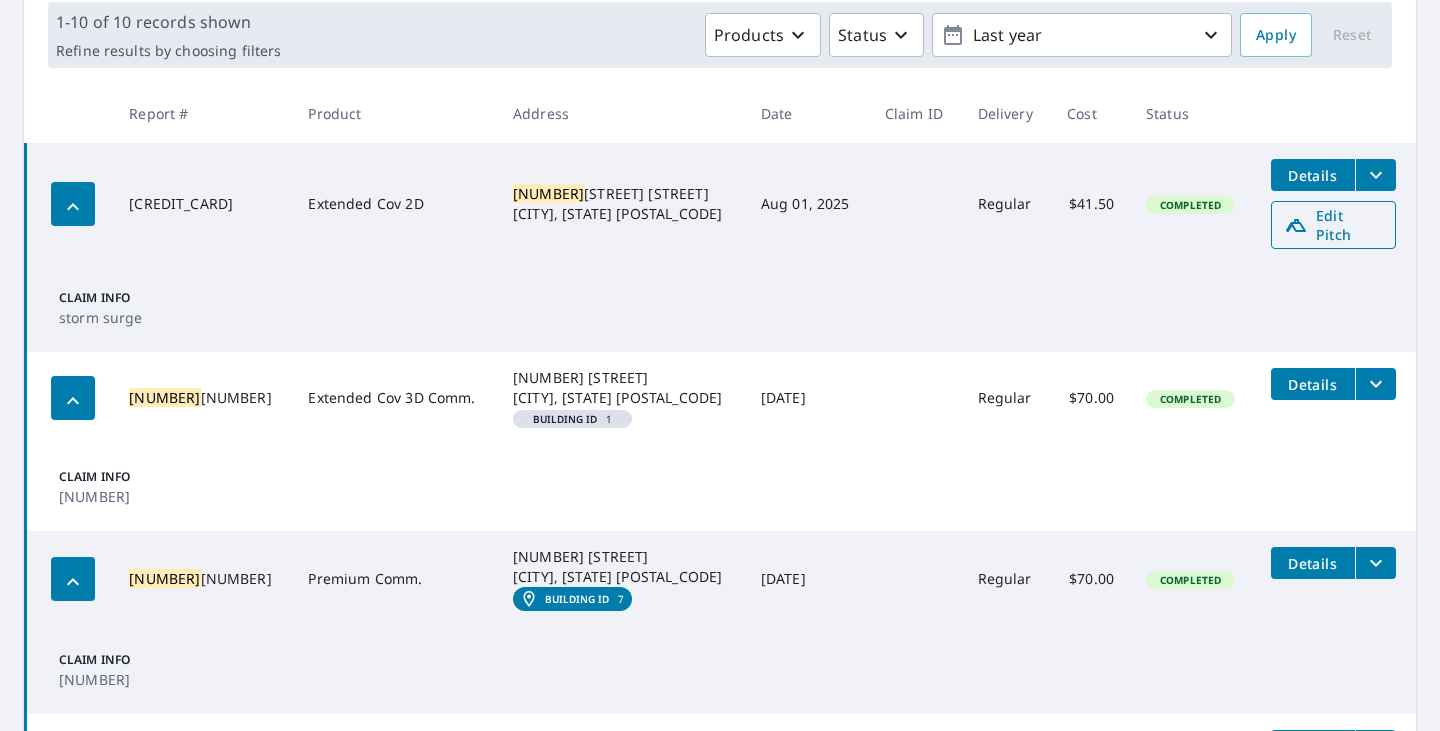 click on "Edit Pitch" at bounding box center [1333, 225] 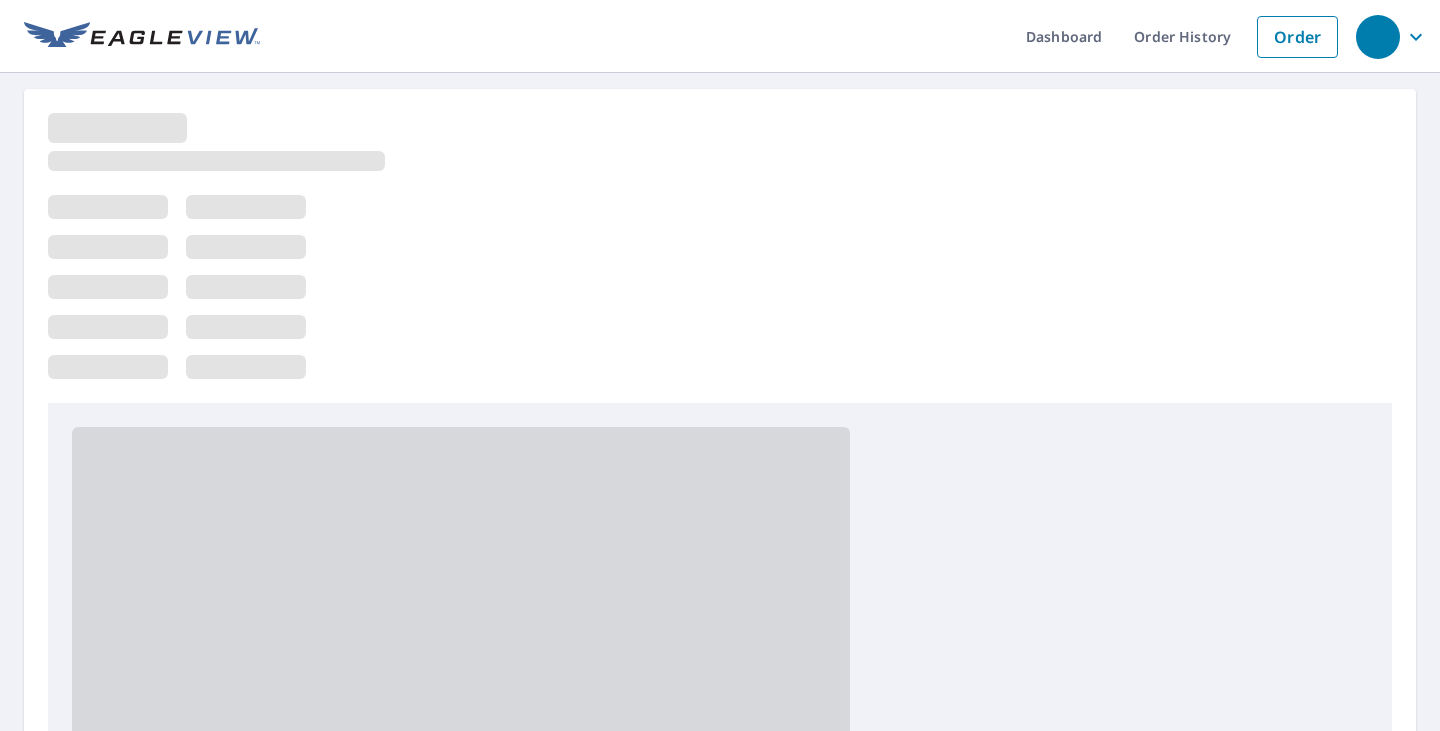 scroll, scrollTop: 0, scrollLeft: 0, axis: both 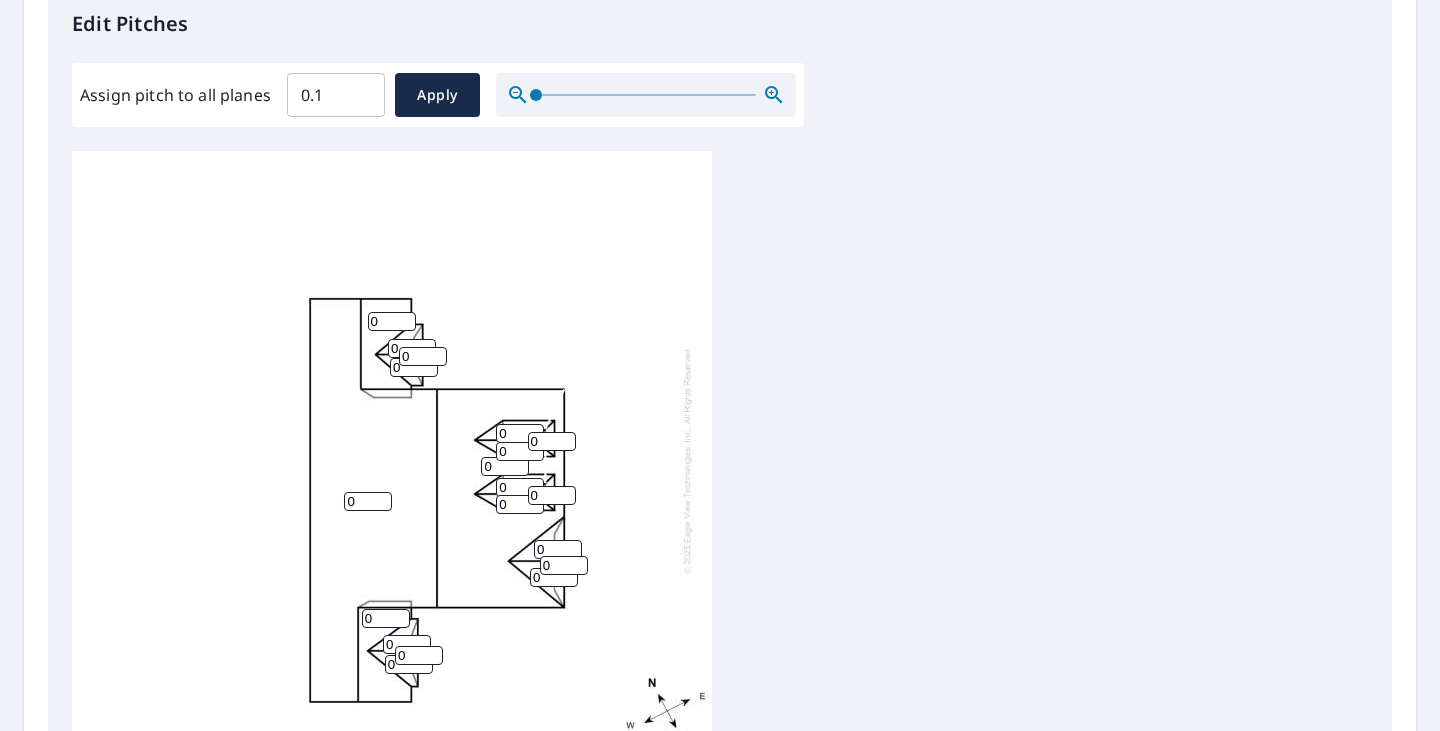 click on "0.1" at bounding box center (336, 95) 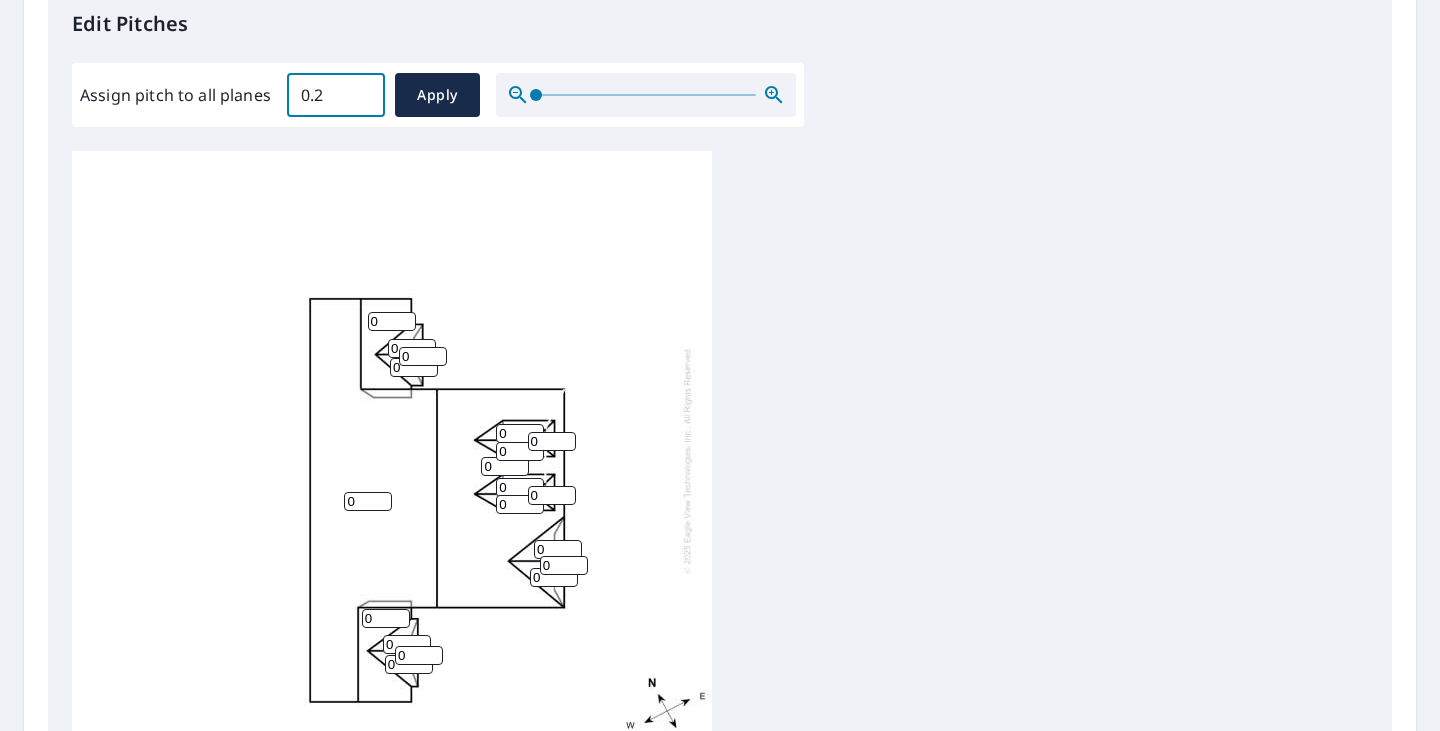 click on "0.2" at bounding box center [336, 95] 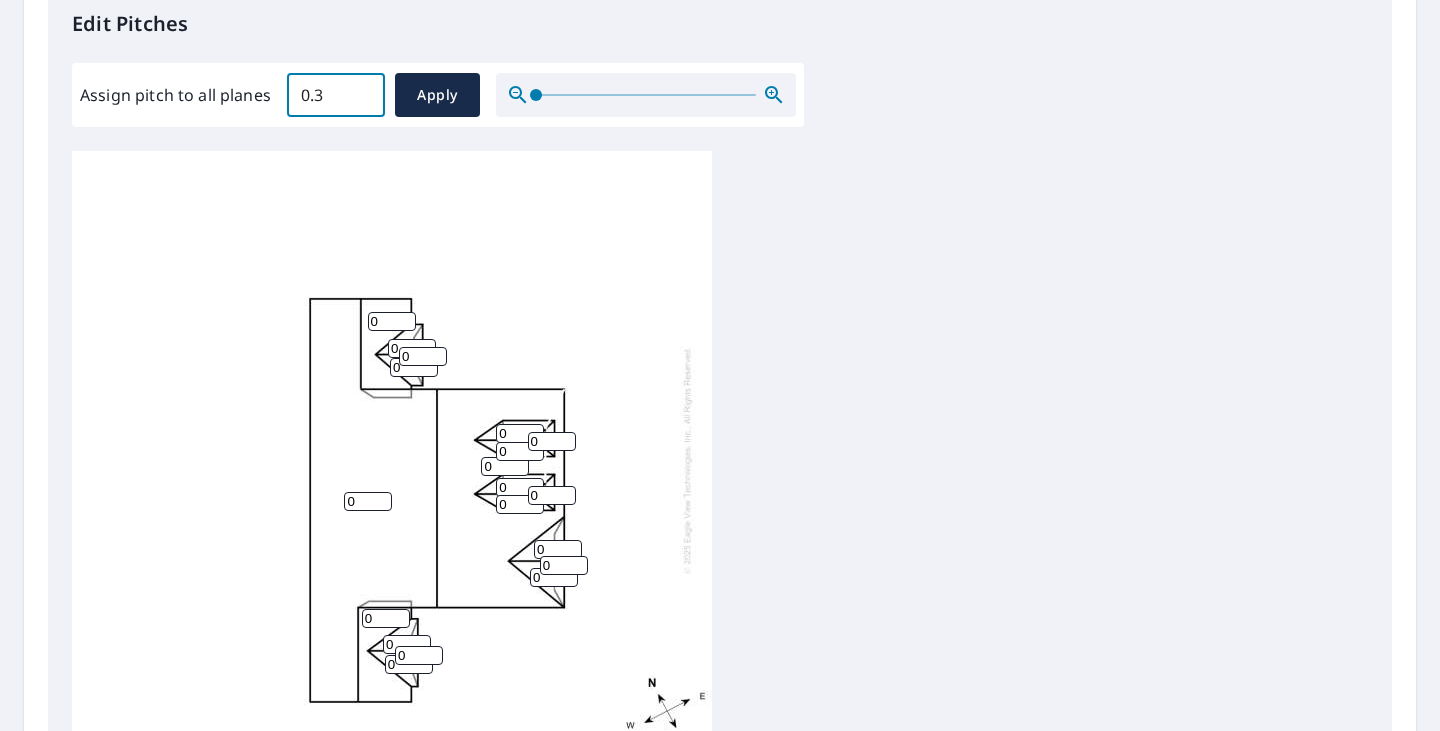 click on "0.3" at bounding box center [336, 95] 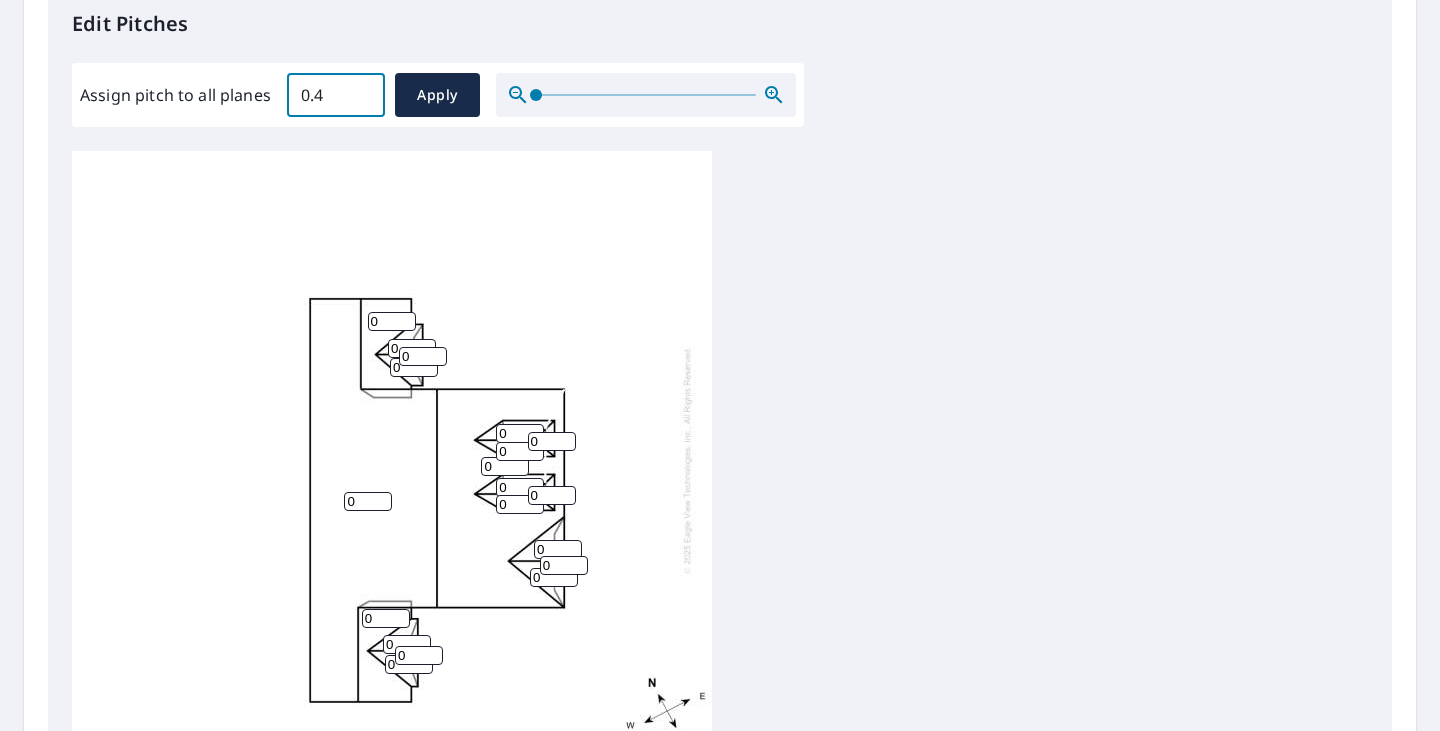click on "0.4" at bounding box center (336, 95) 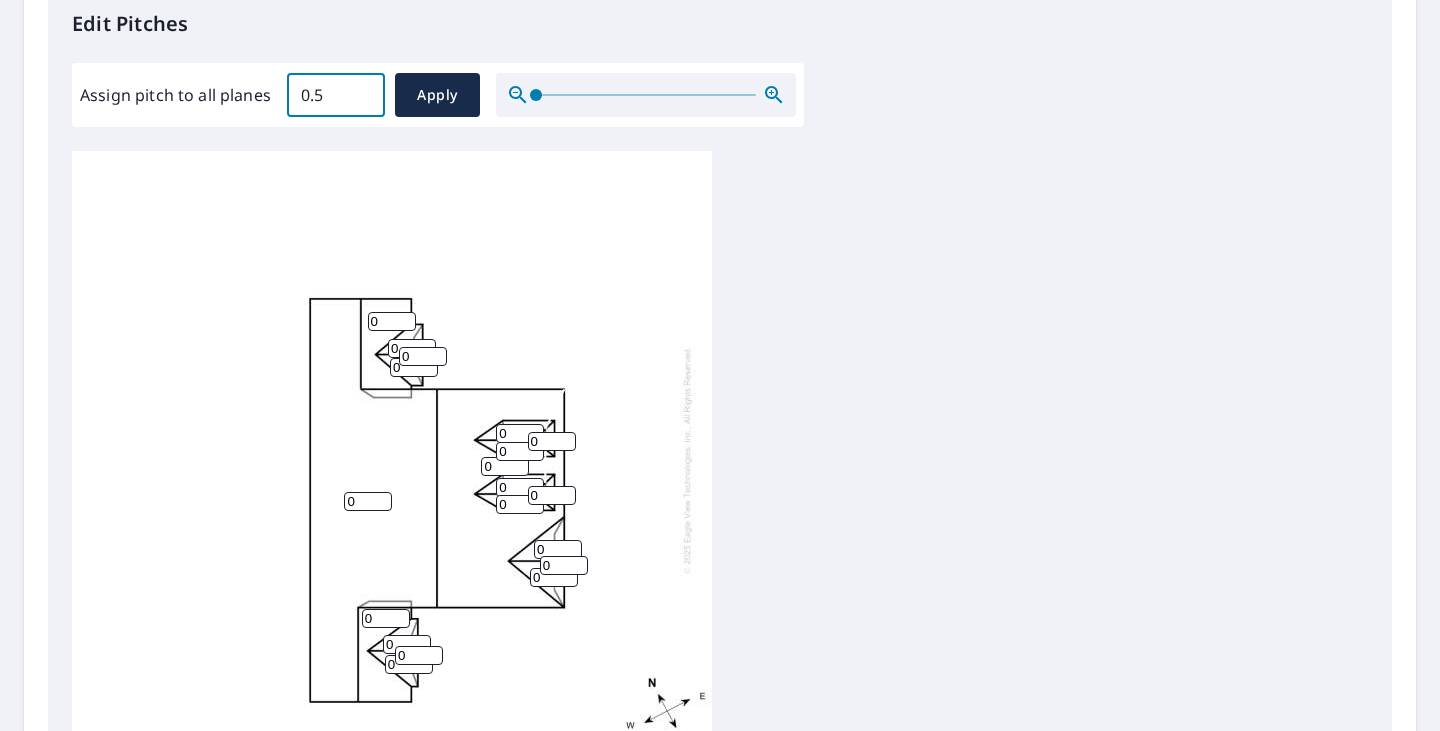 click on "0.5" at bounding box center [336, 95] 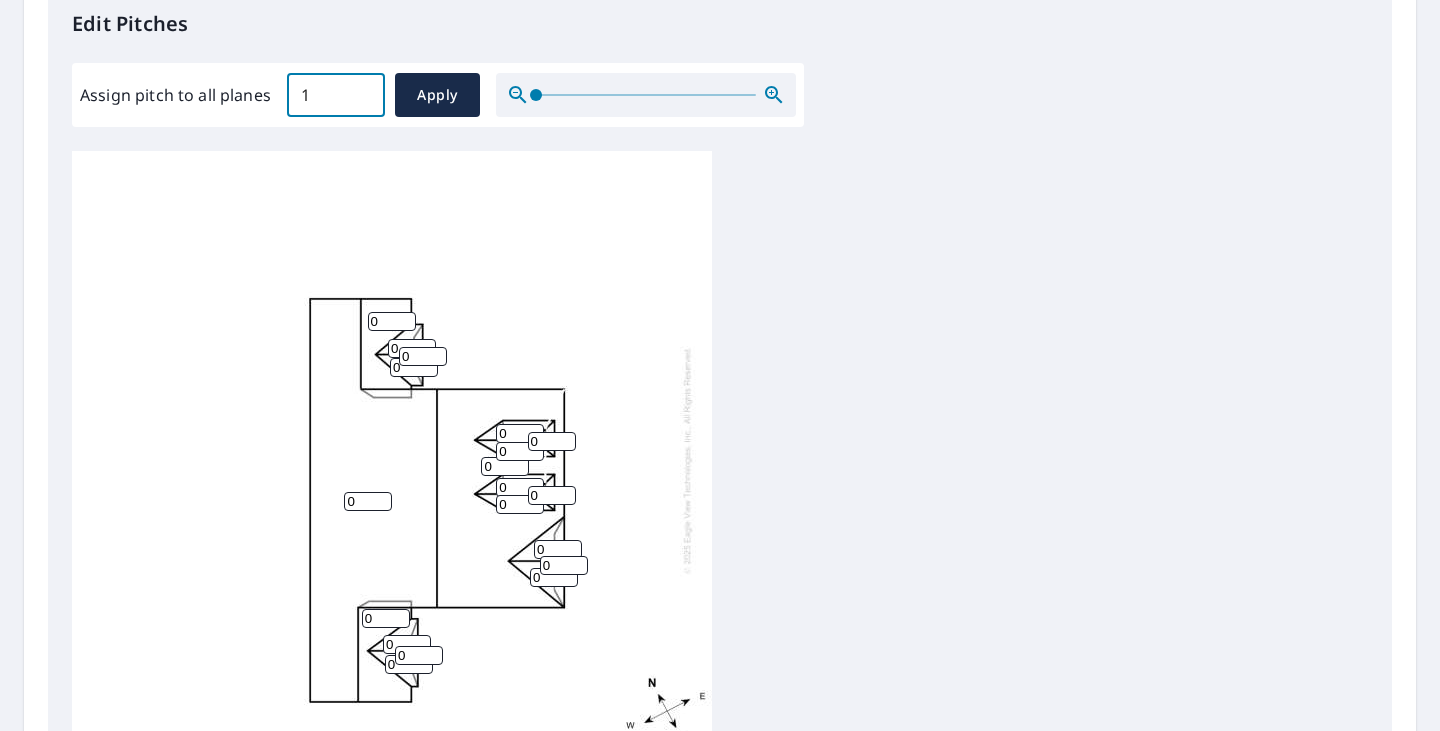 click on "1" at bounding box center (336, 95) 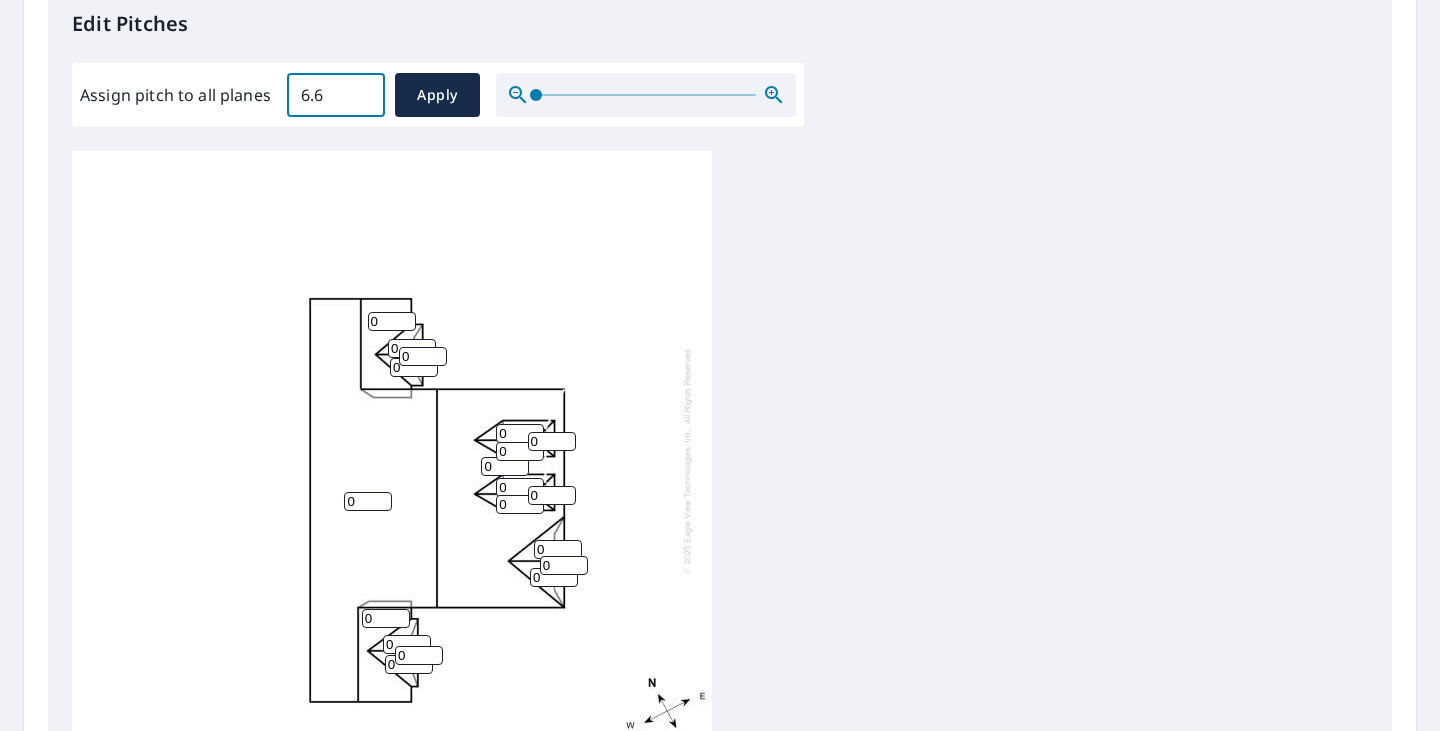 click on "6.6" at bounding box center [336, 95] 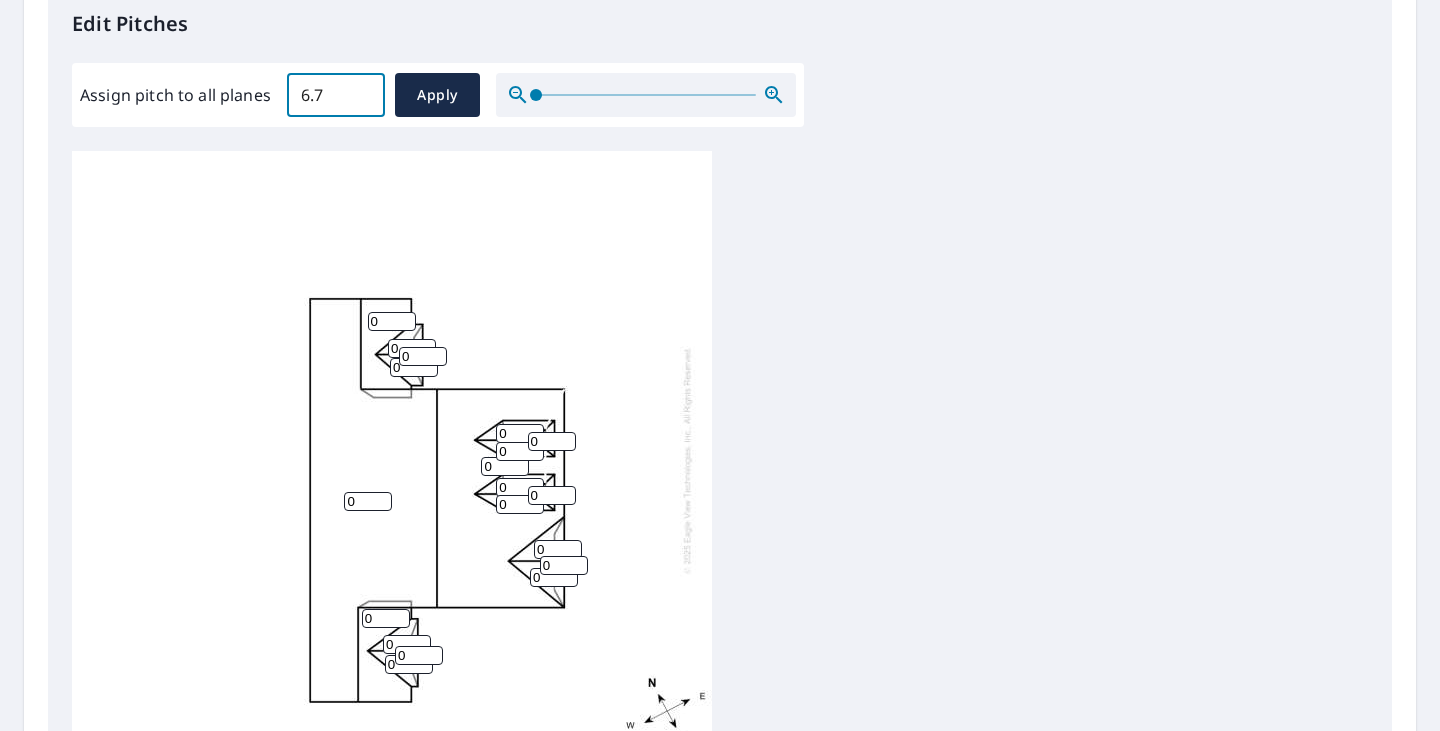 click on "6.7" at bounding box center [336, 95] 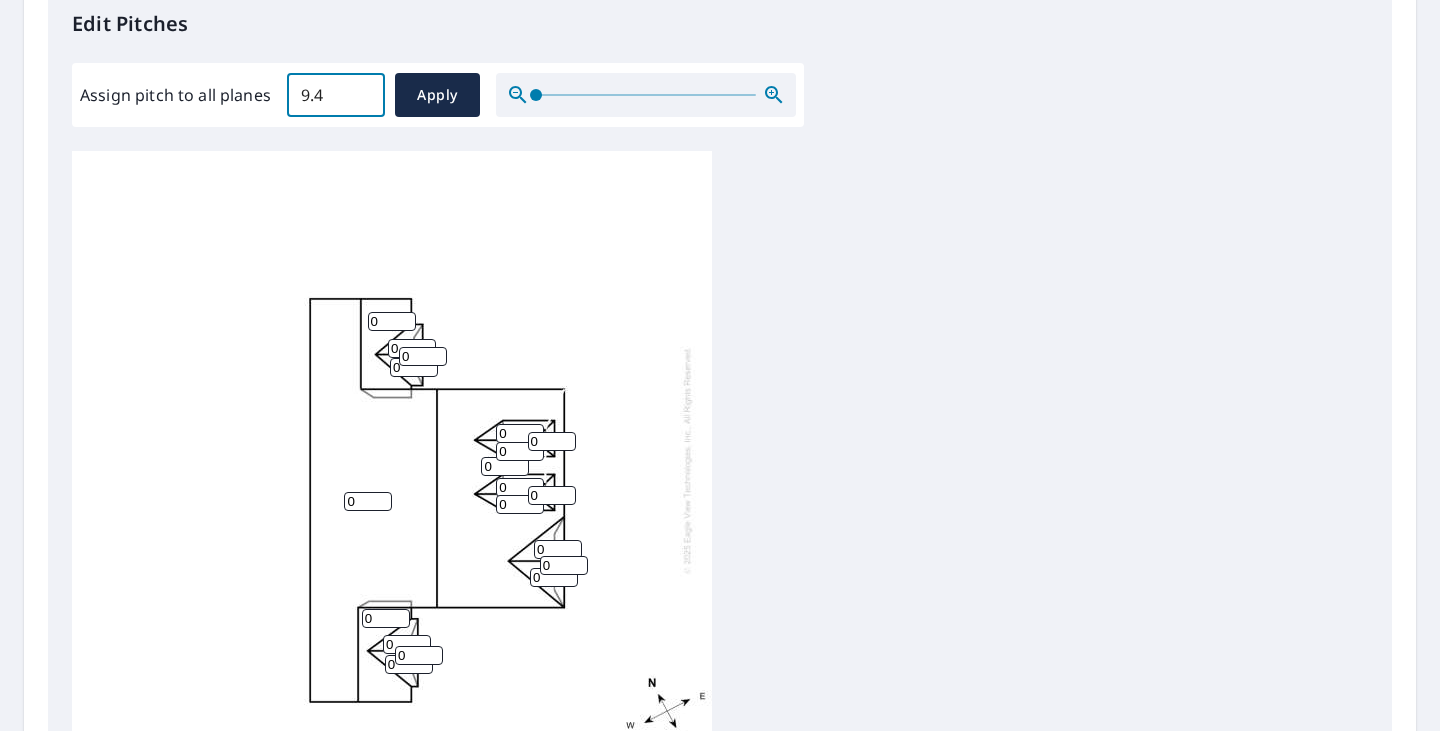 click on "9.4" at bounding box center [336, 95] 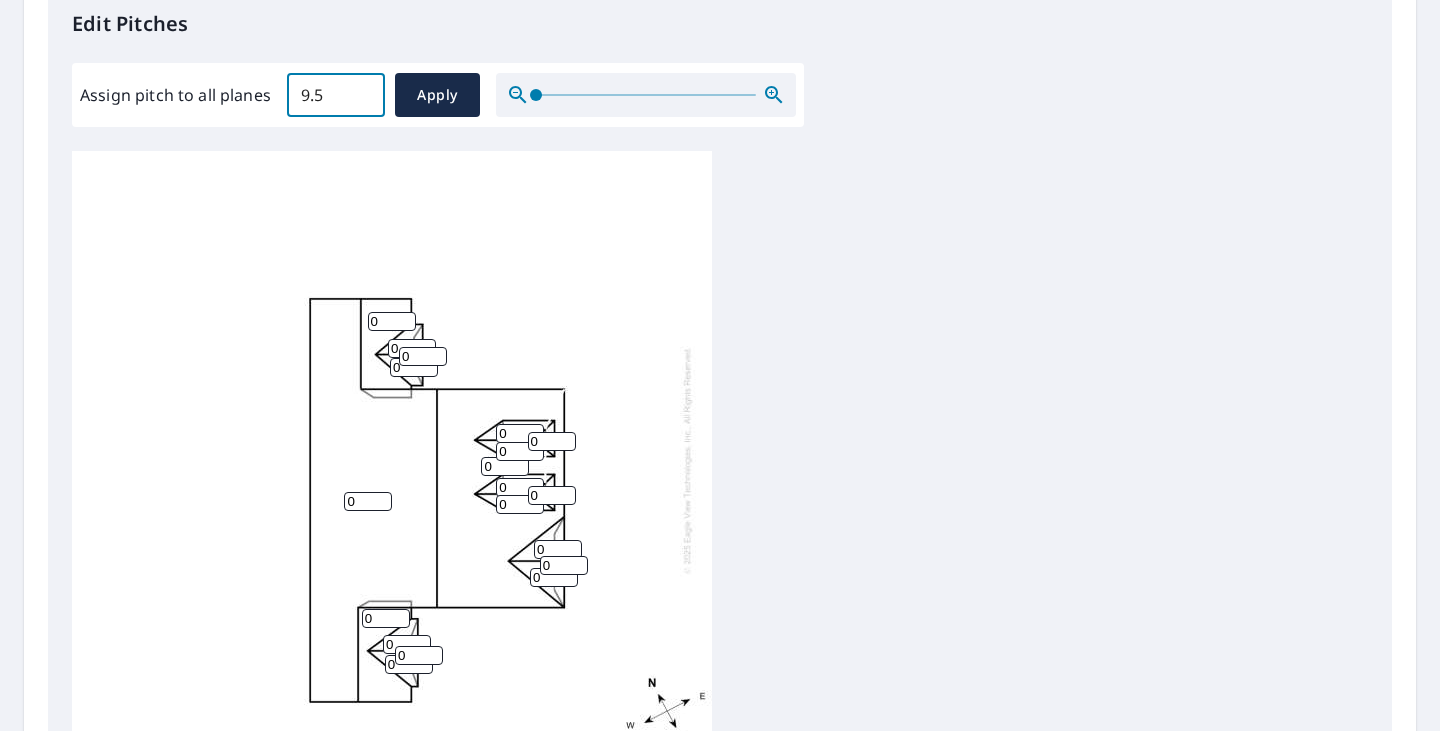 click on "9.5" at bounding box center (336, 95) 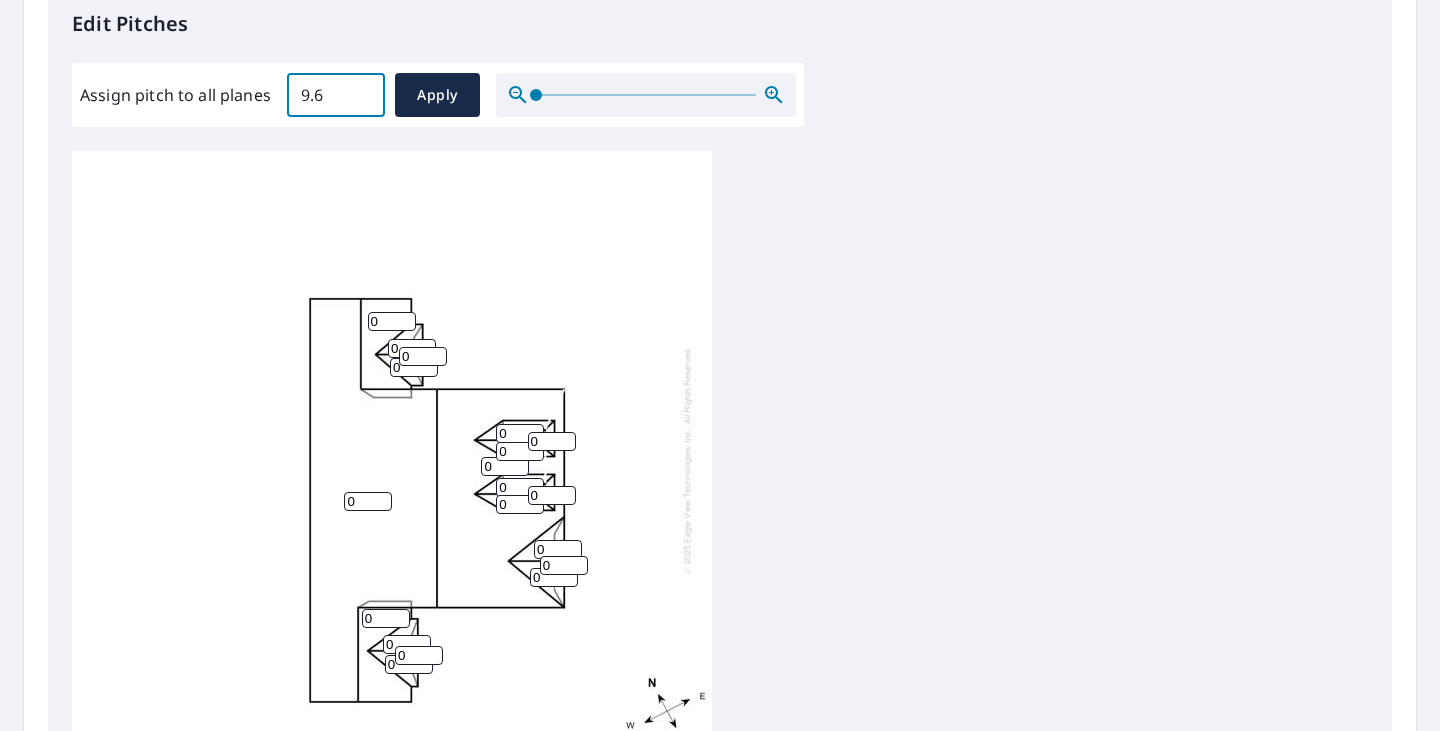 click on "9.6" at bounding box center (336, 95) 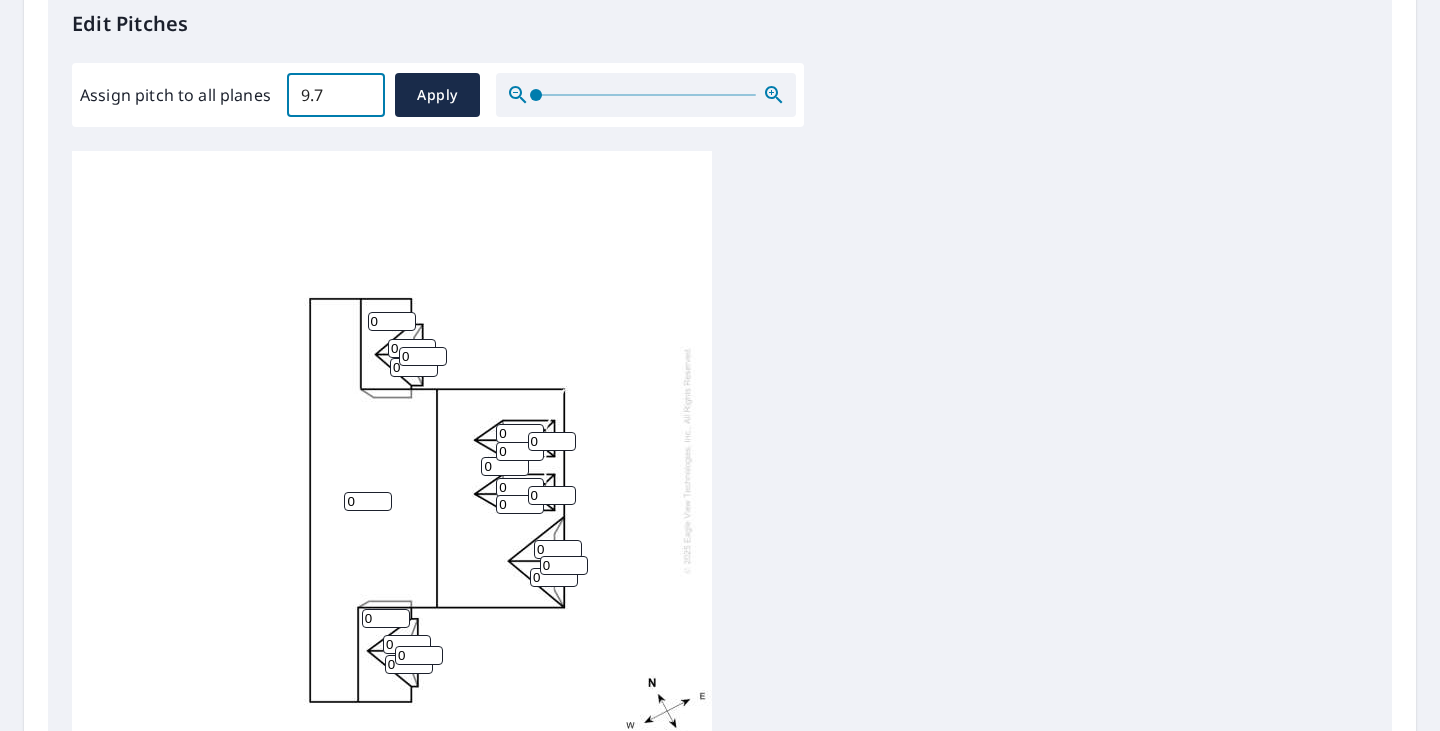 click on "9.7" at bounding box center [336, 95] 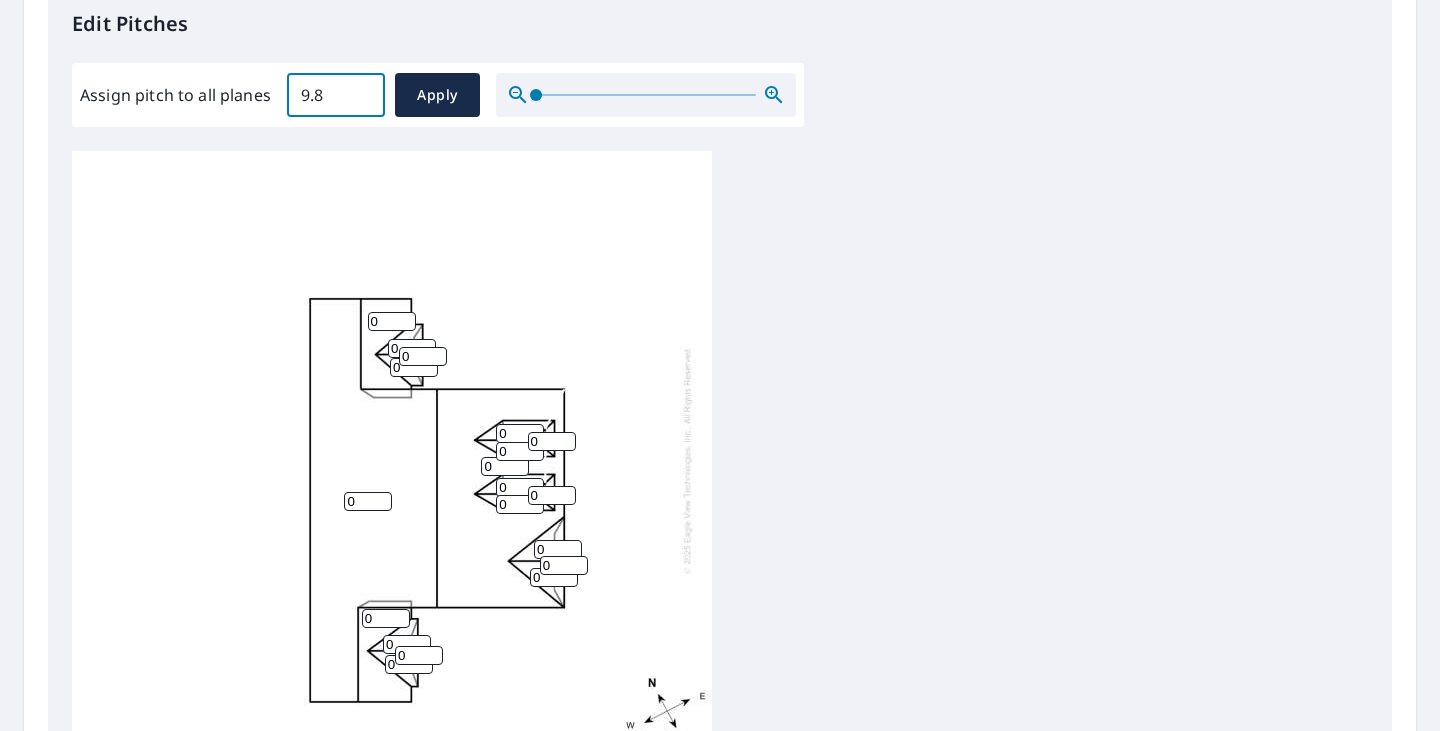 click on "9.8" at bounding box center [336, 95] 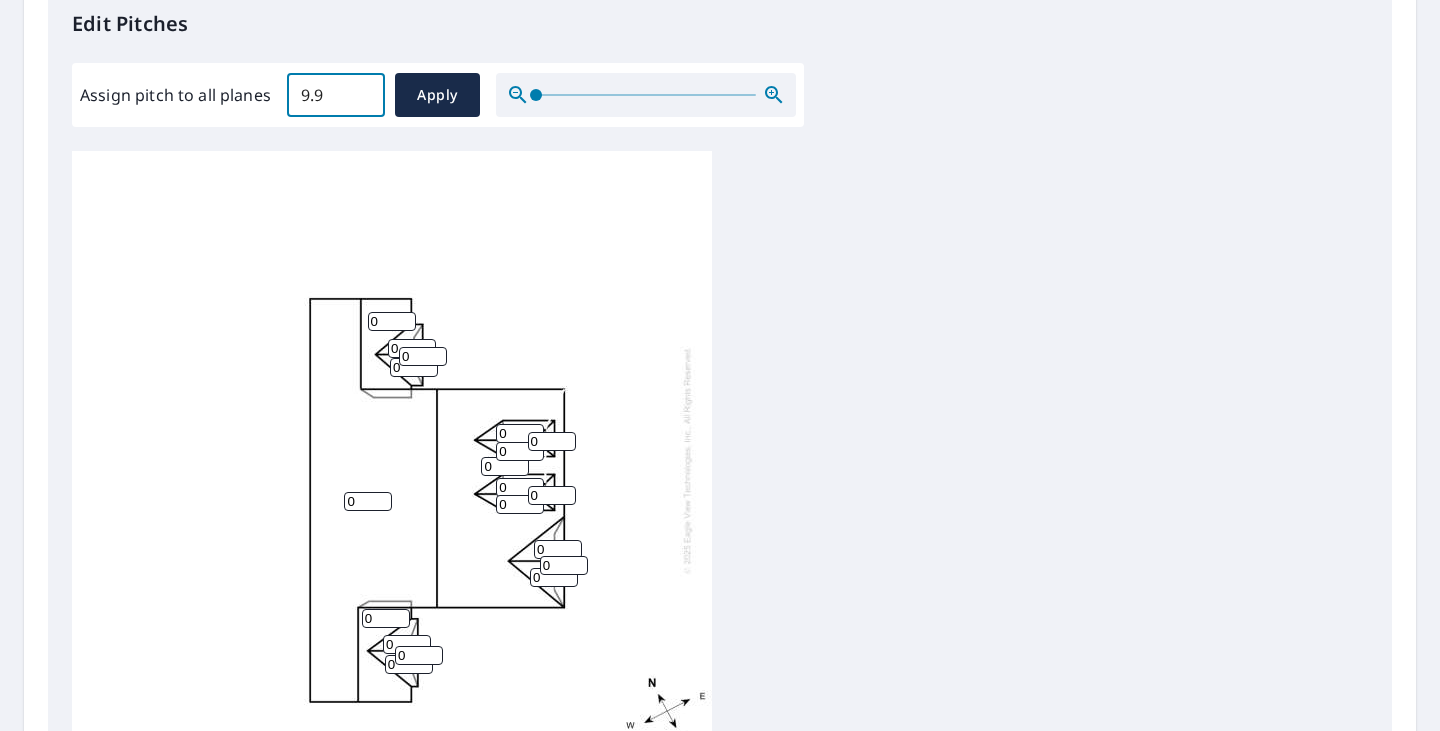 click on "9.9" at bounding box center (336, 95) 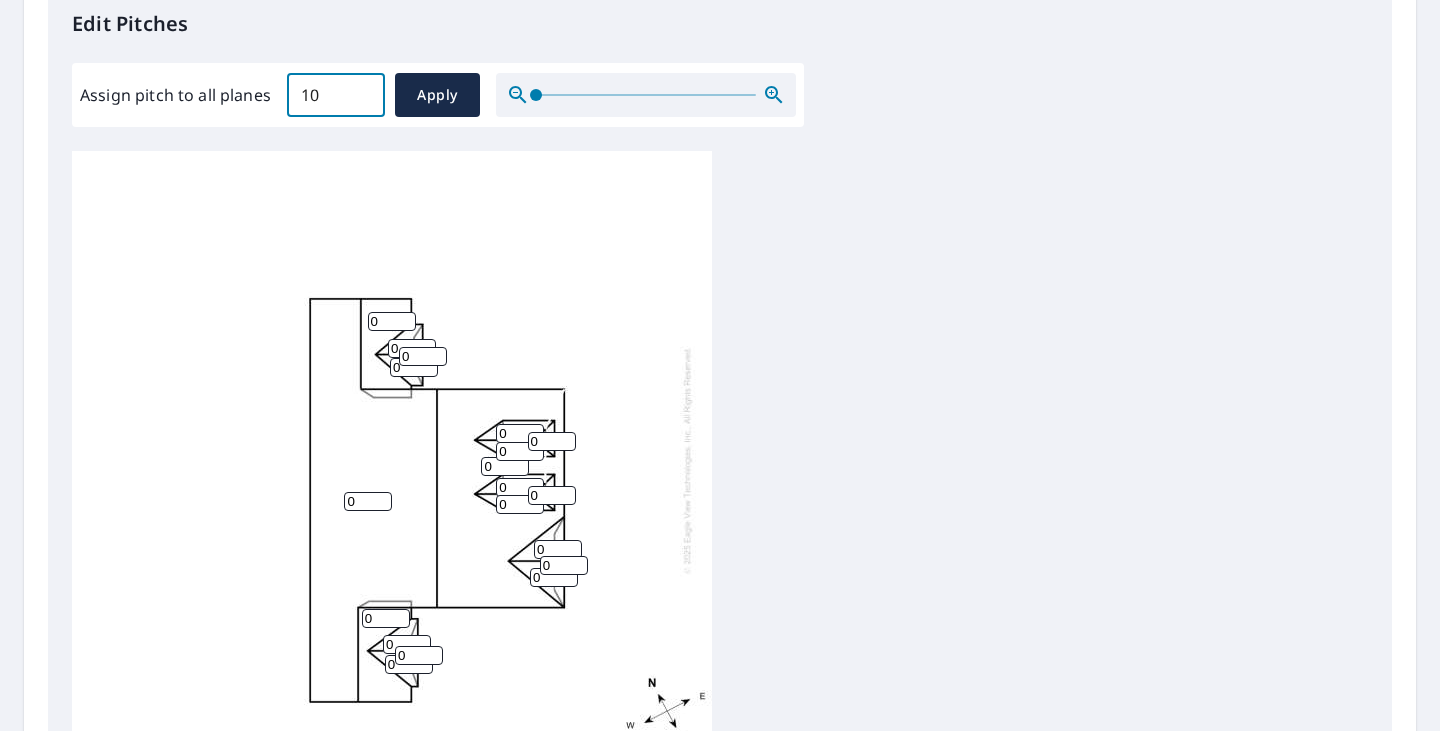 type on "10" 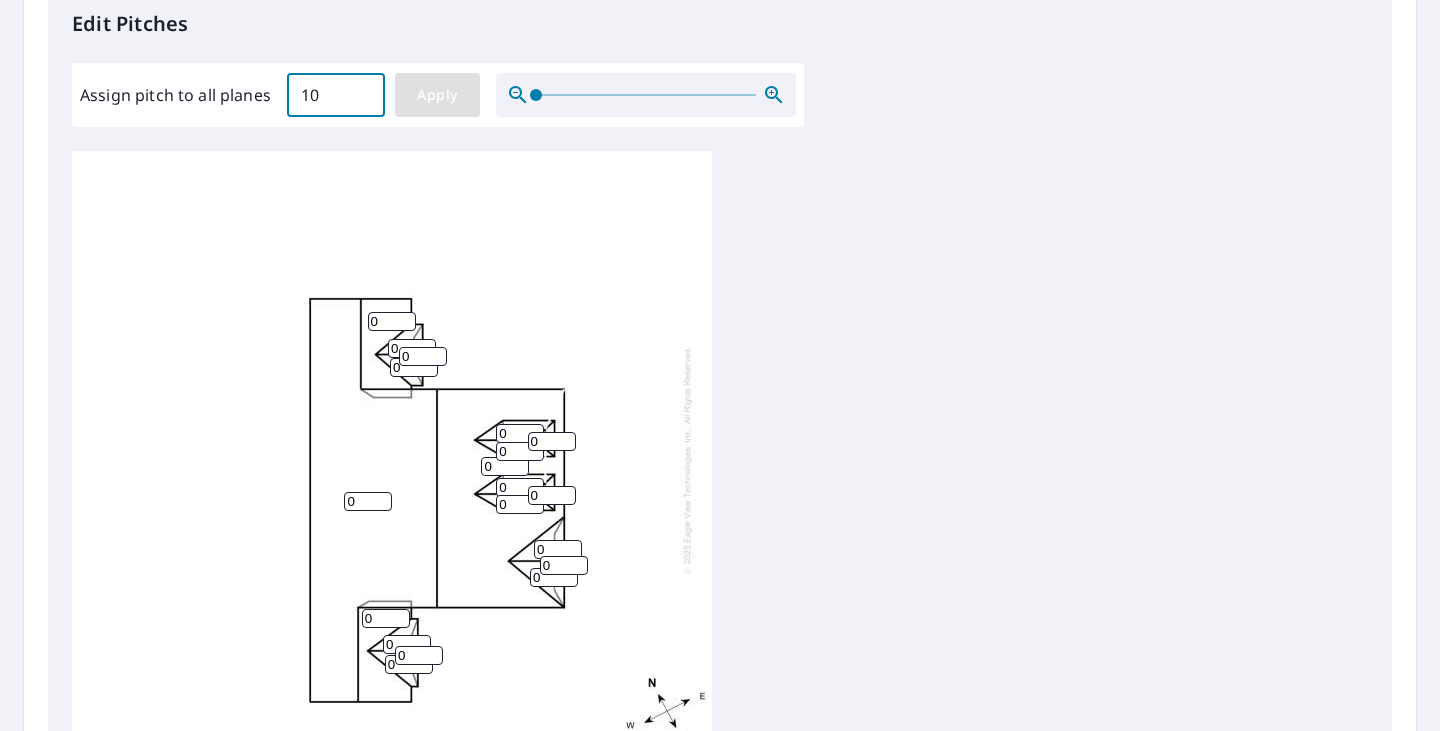click on "Apply" at bounding box center (437, 95) 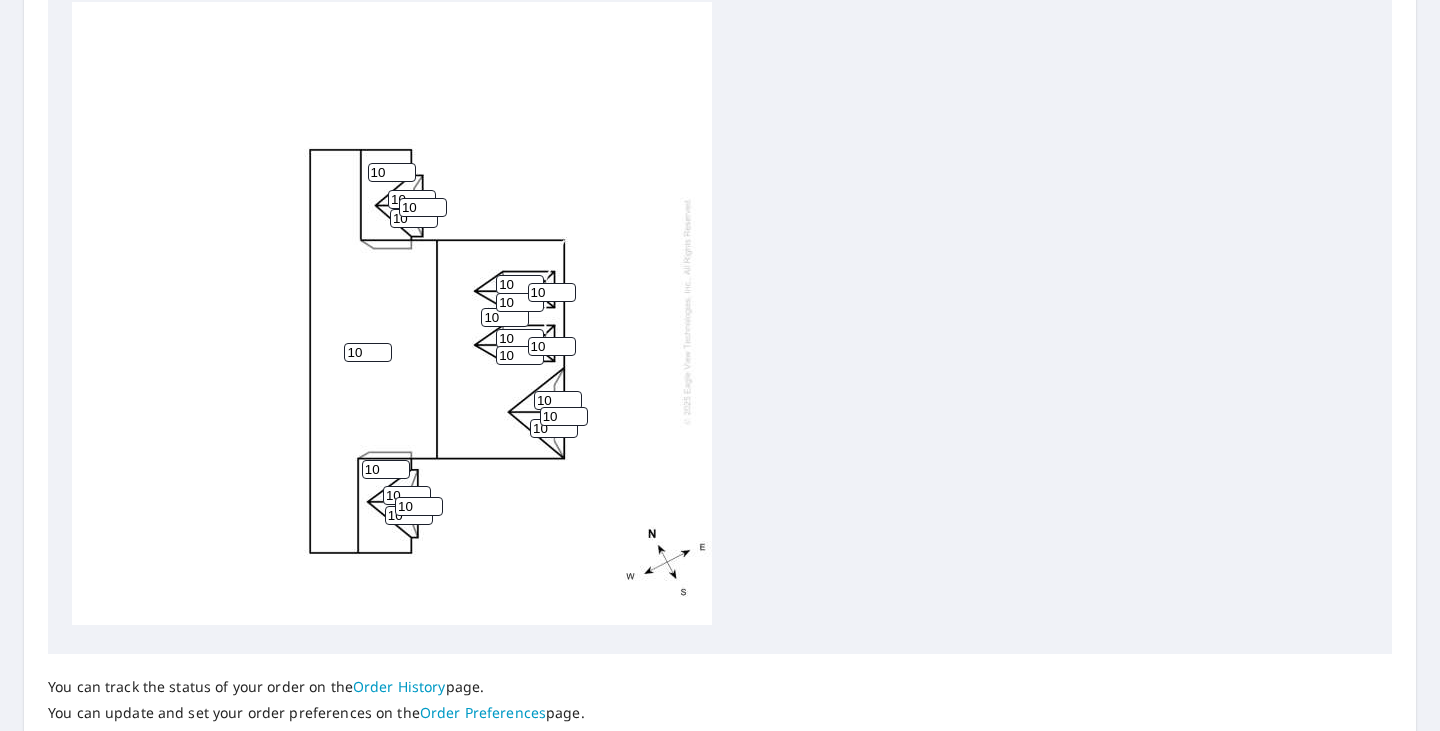scroll, scrollTop: 852, scrollLeft: 0, axis: vertical 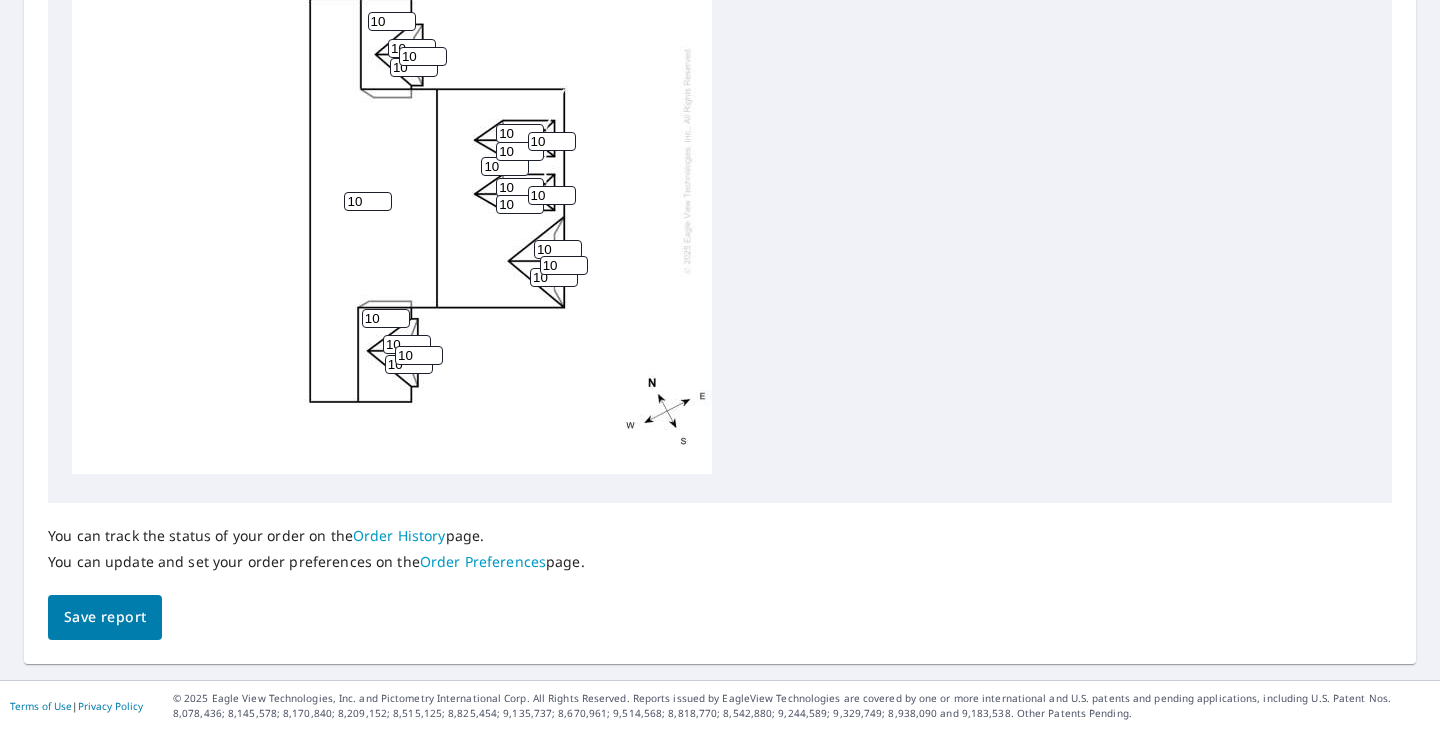 click on "Save report" at bounding box center (105, 617) 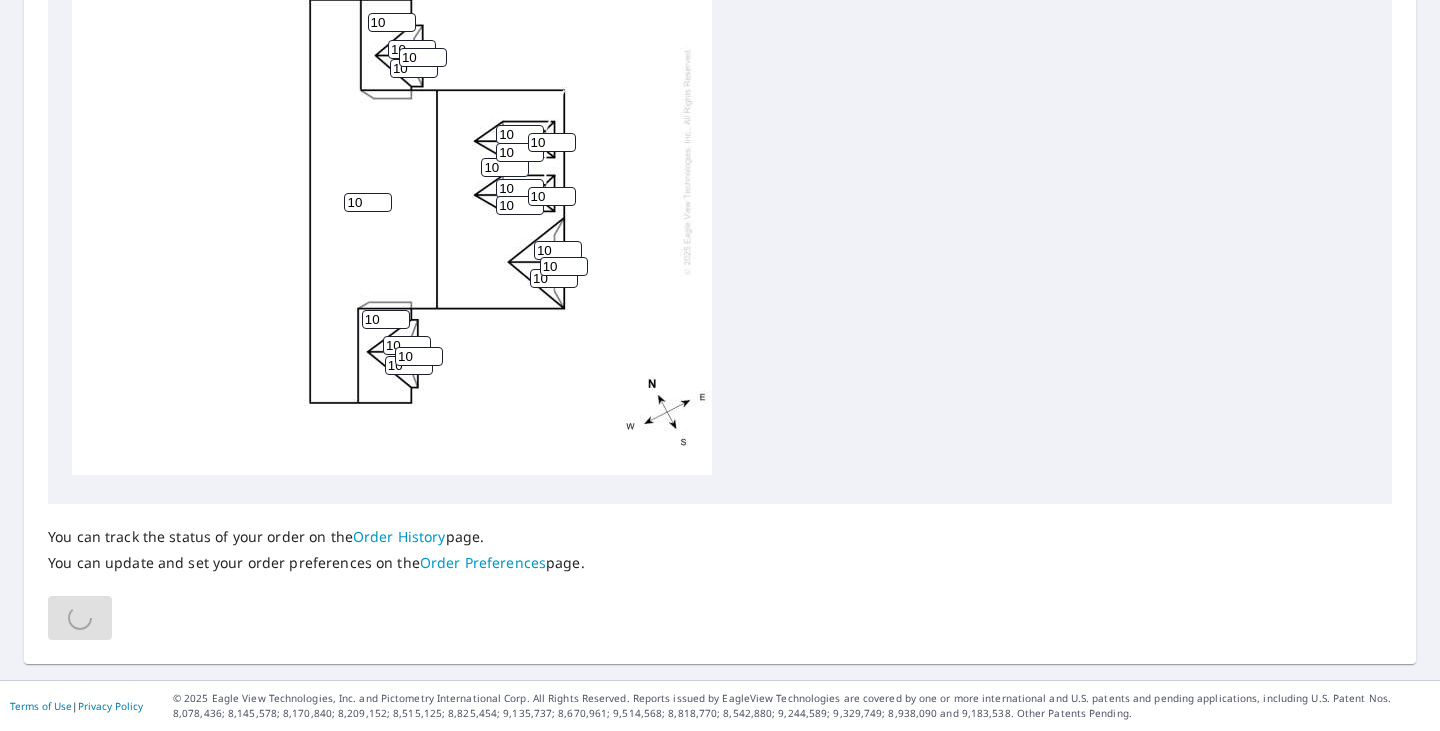 scroll, scrollTop: 0, scrollLeft: 0, axis: both 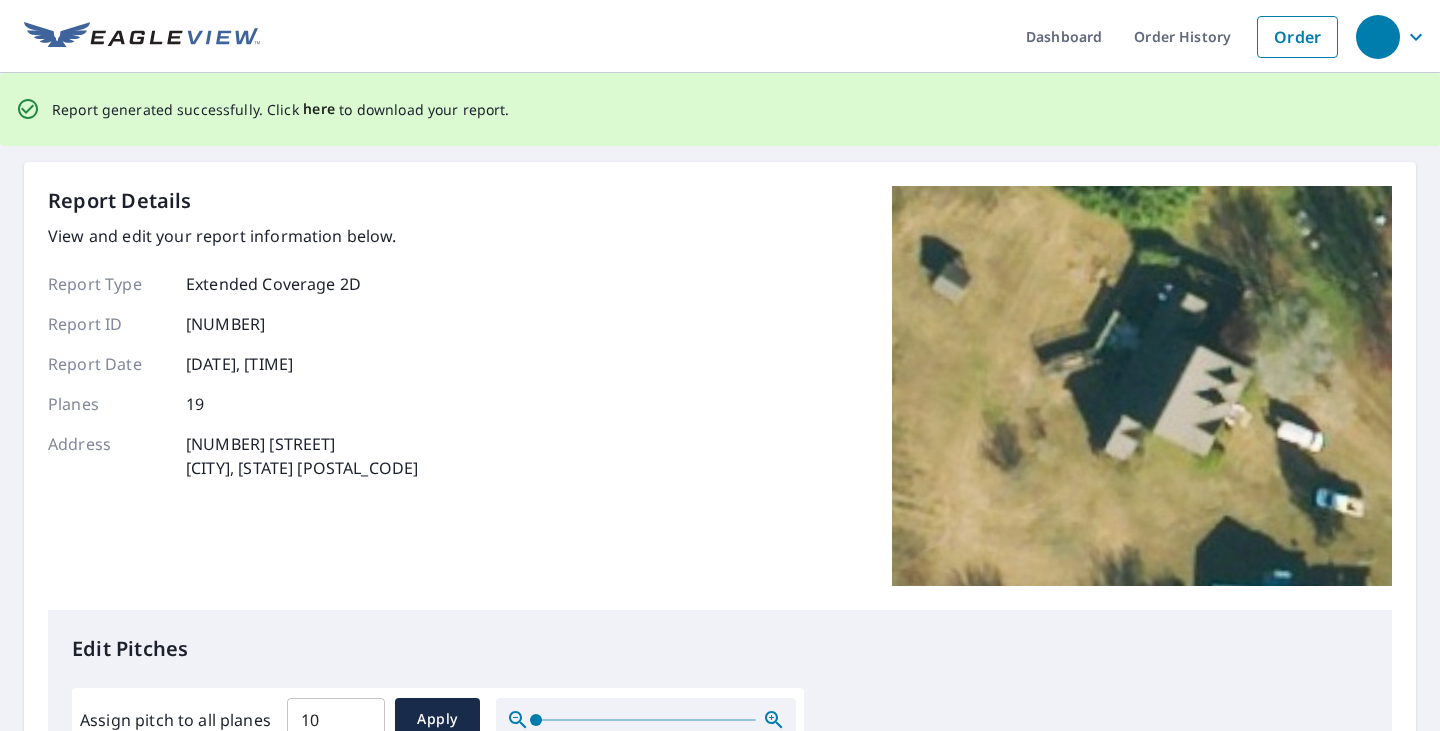click on "here" at bounding box center (319, 109) 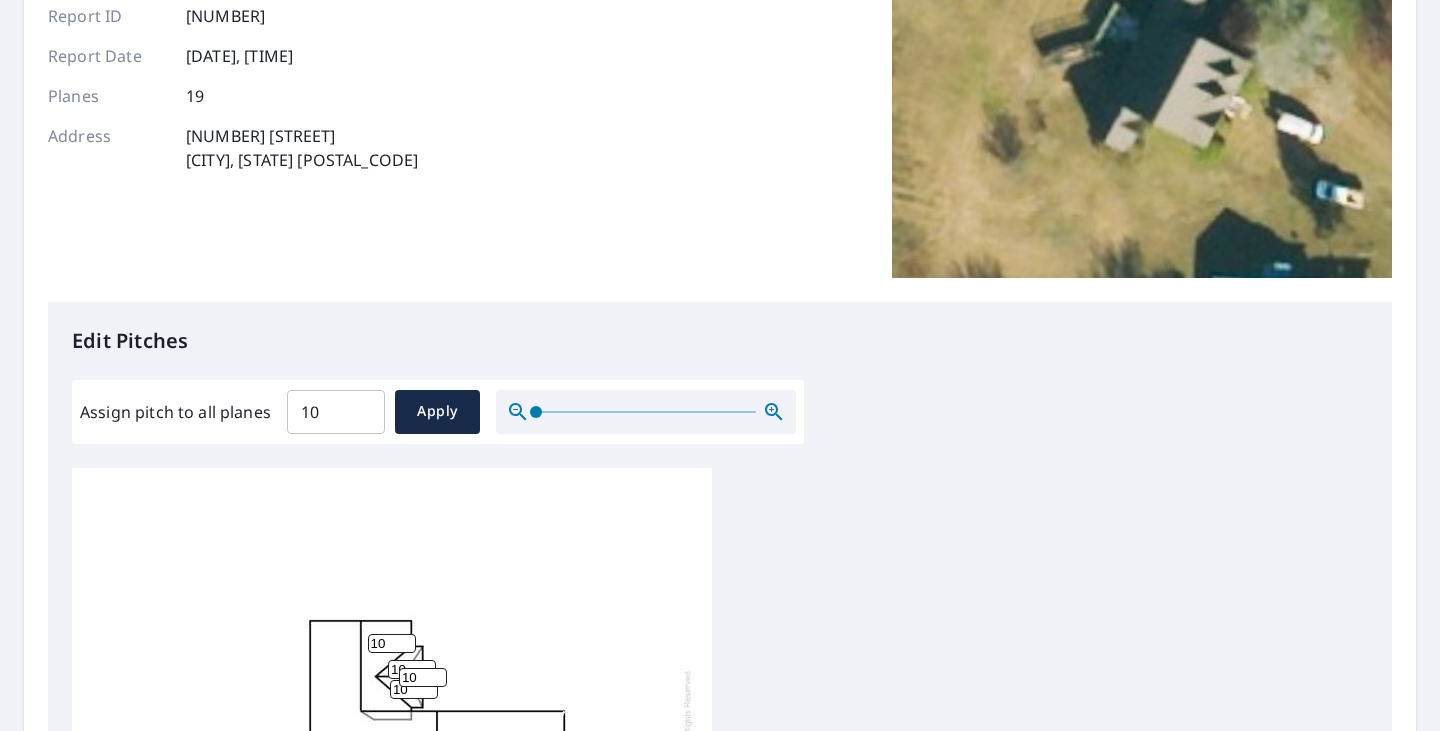 scroll, scrollTop: 100, scrollLeft: 0, axis: vertical 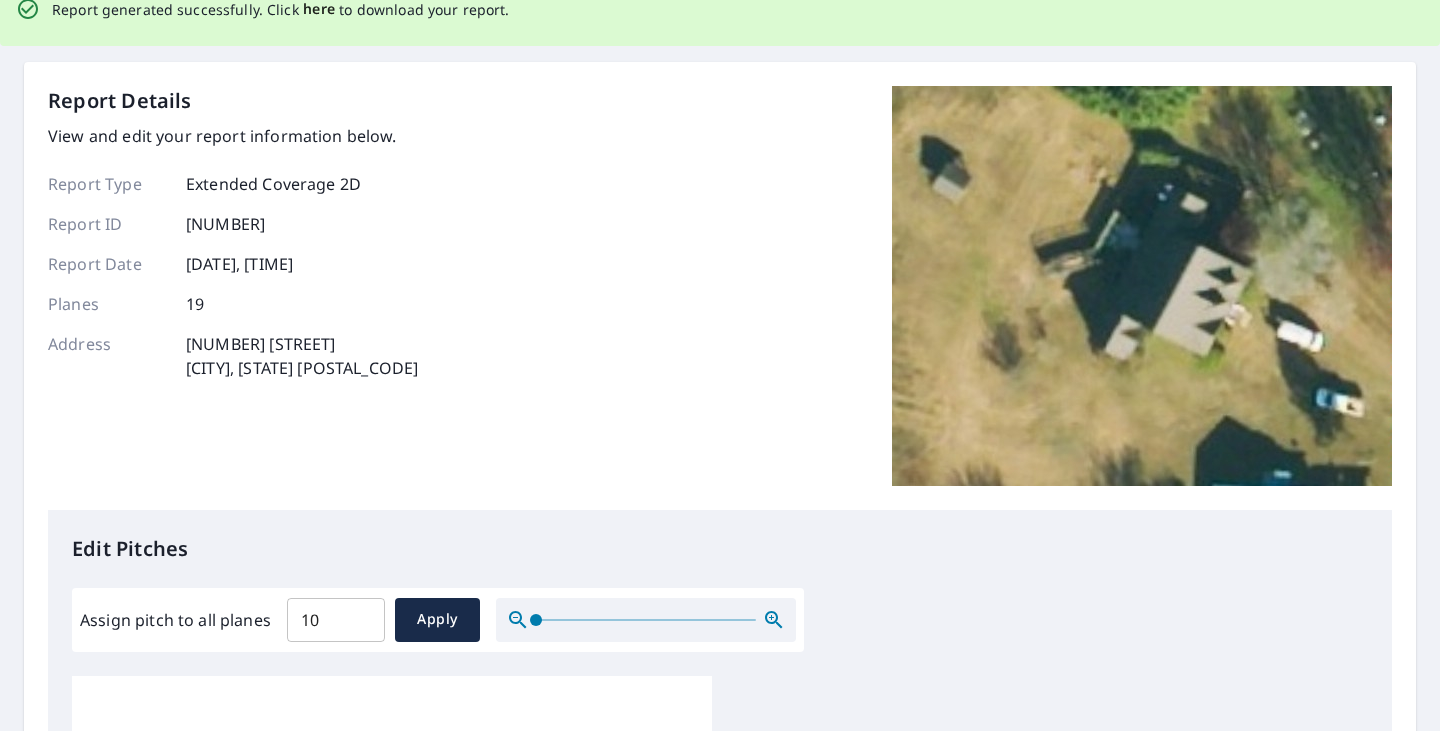 click on "here" at bounding box center (319, 9) 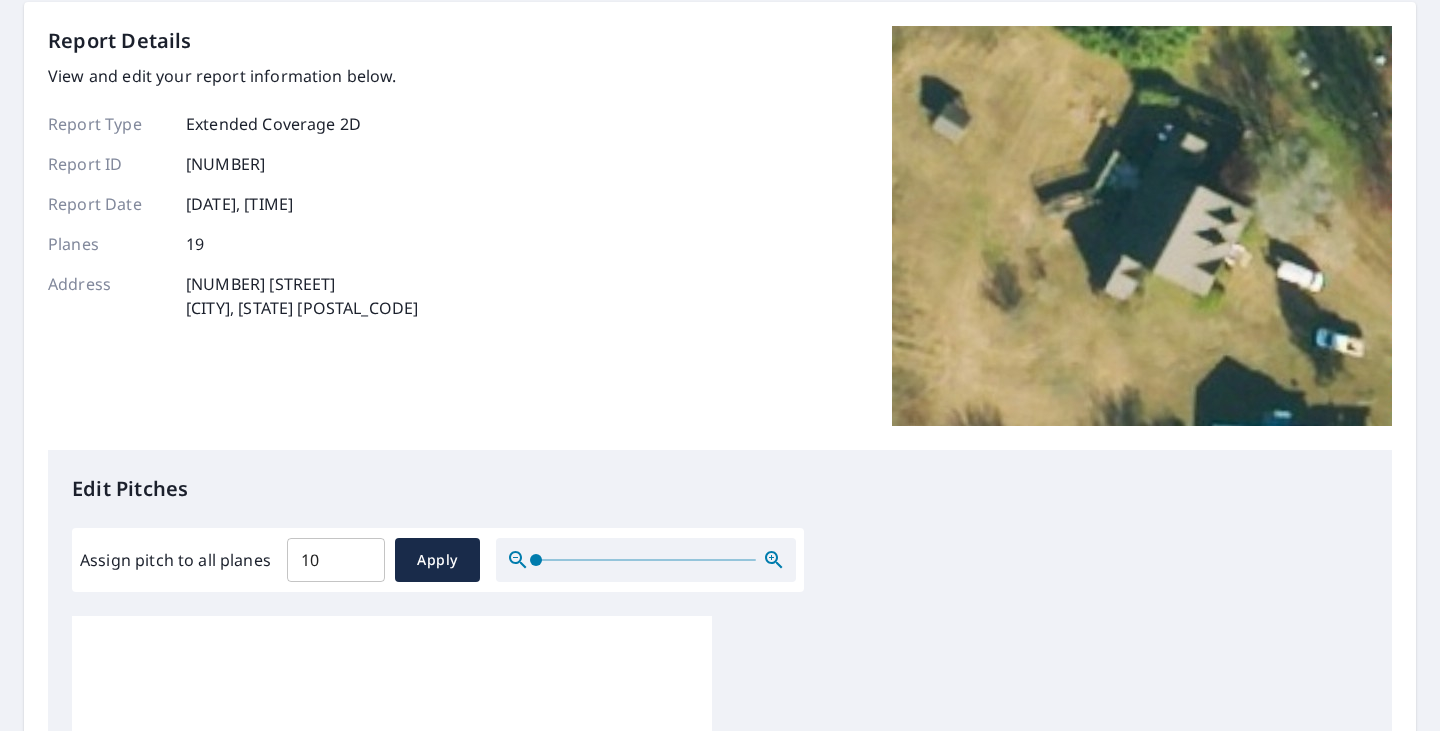 scroll, scrollTop: 52, scrollLeft: 0, axis: vertical 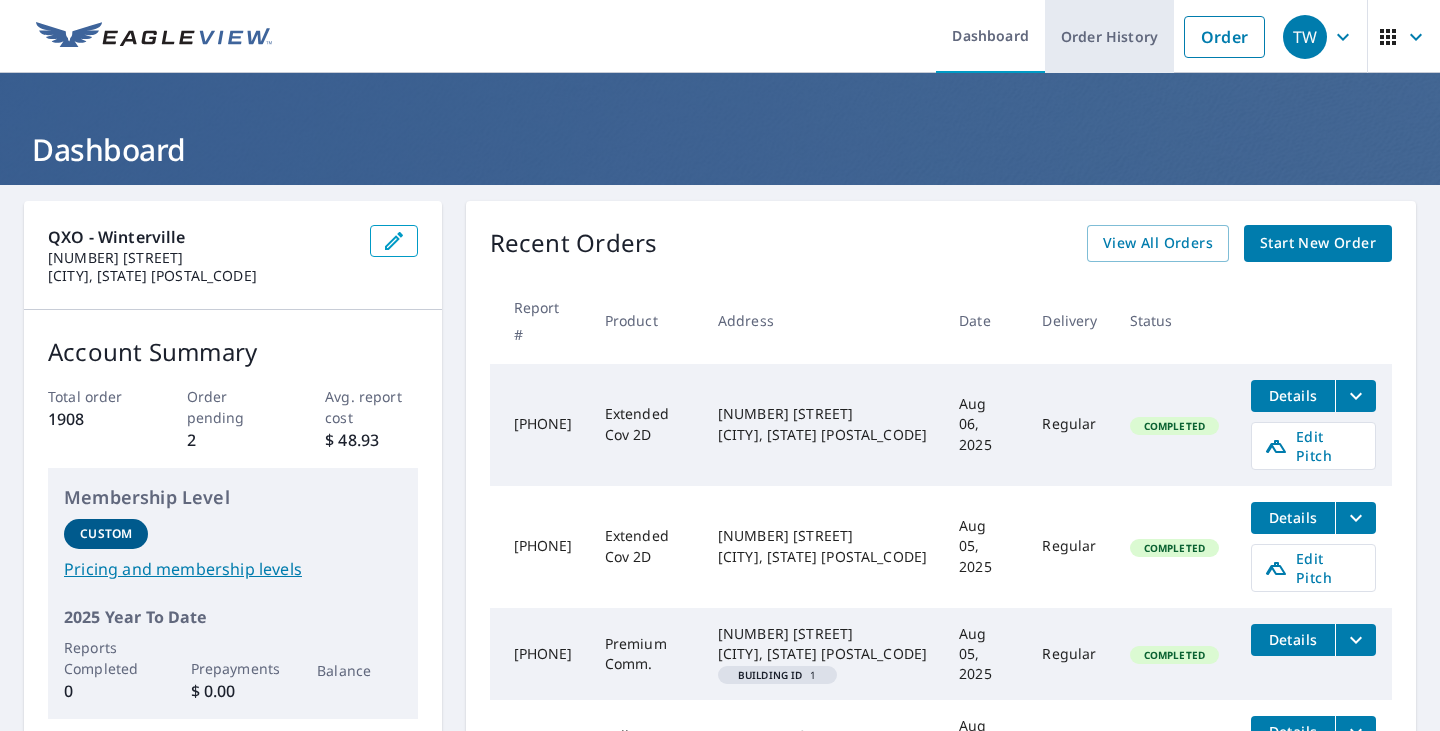 click on "Order History" at bounding box center [1109, 36] 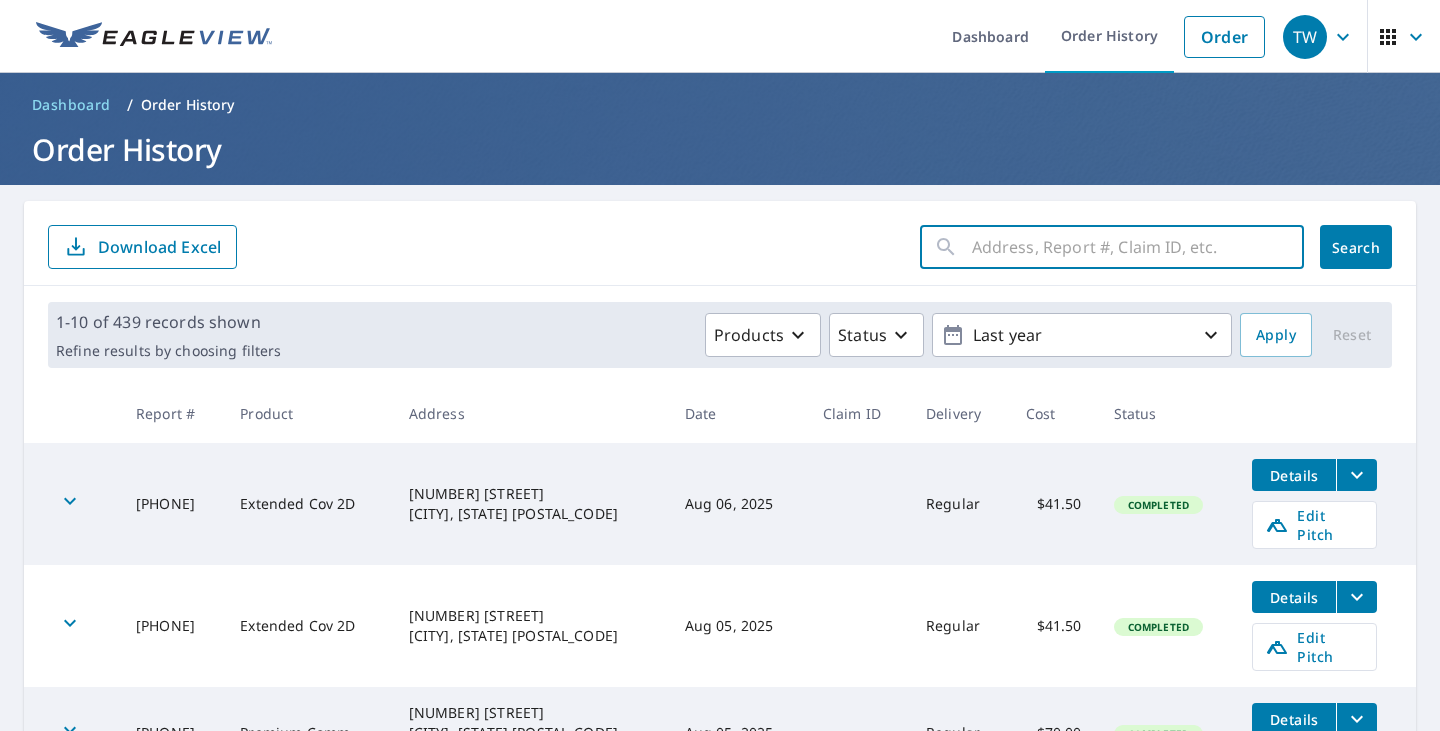 click at bounding box center (1138, 247) 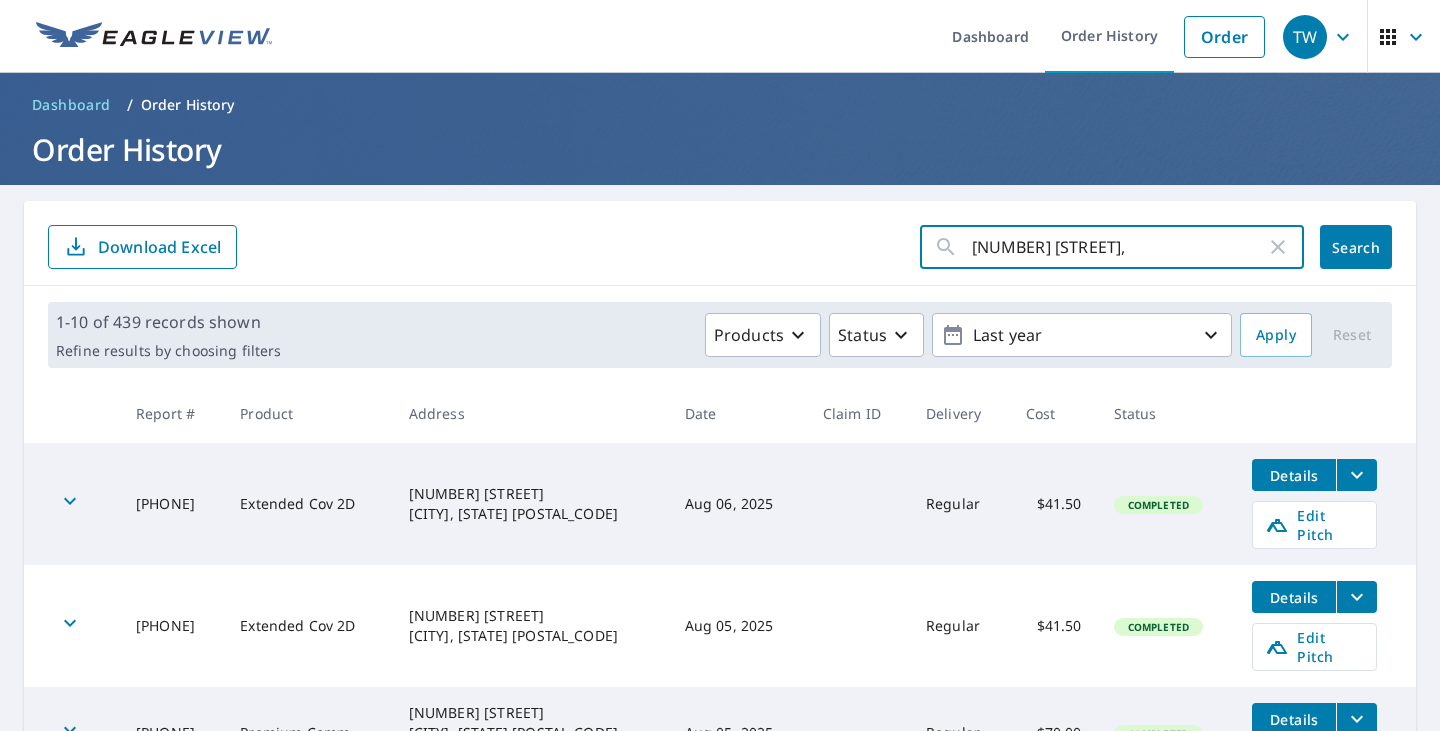 click on "Search" 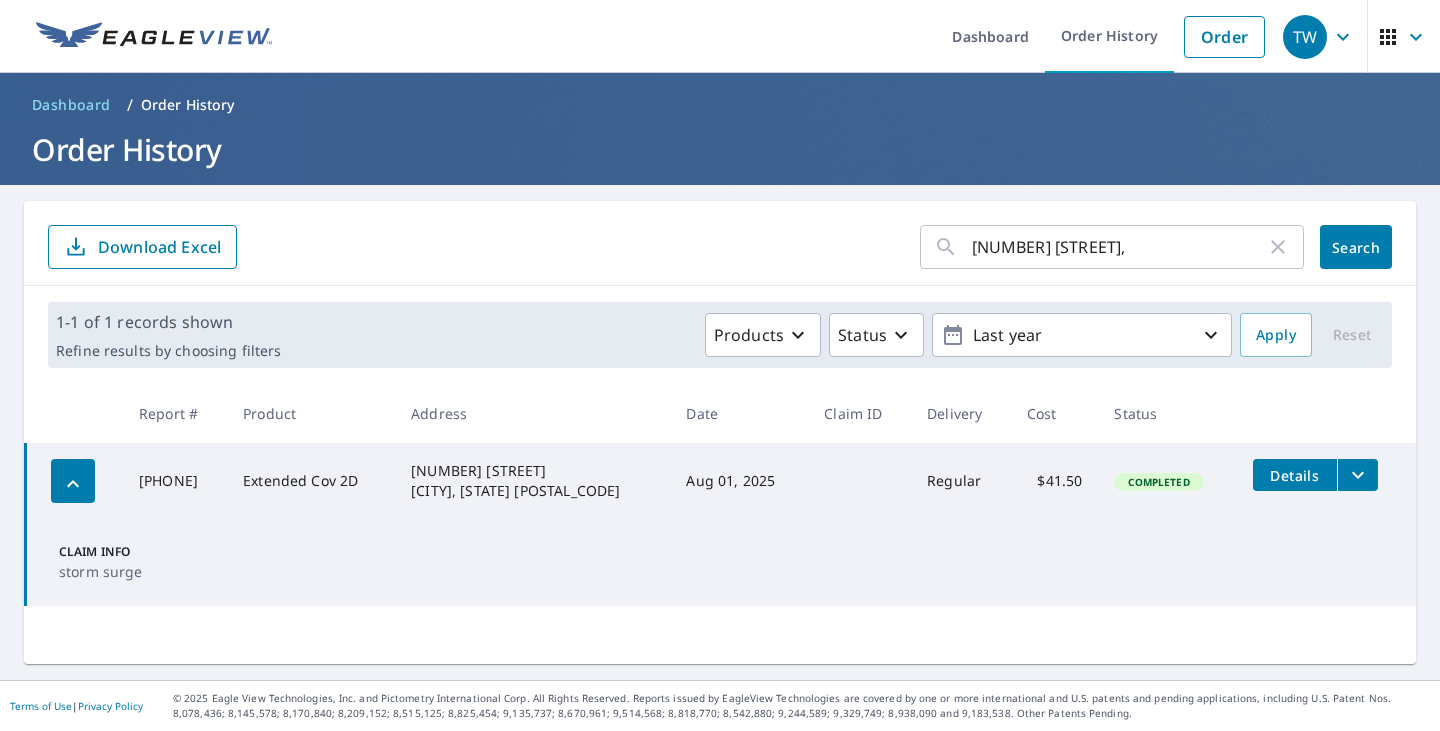 click on "Details" at bounding box center [1295, 475] 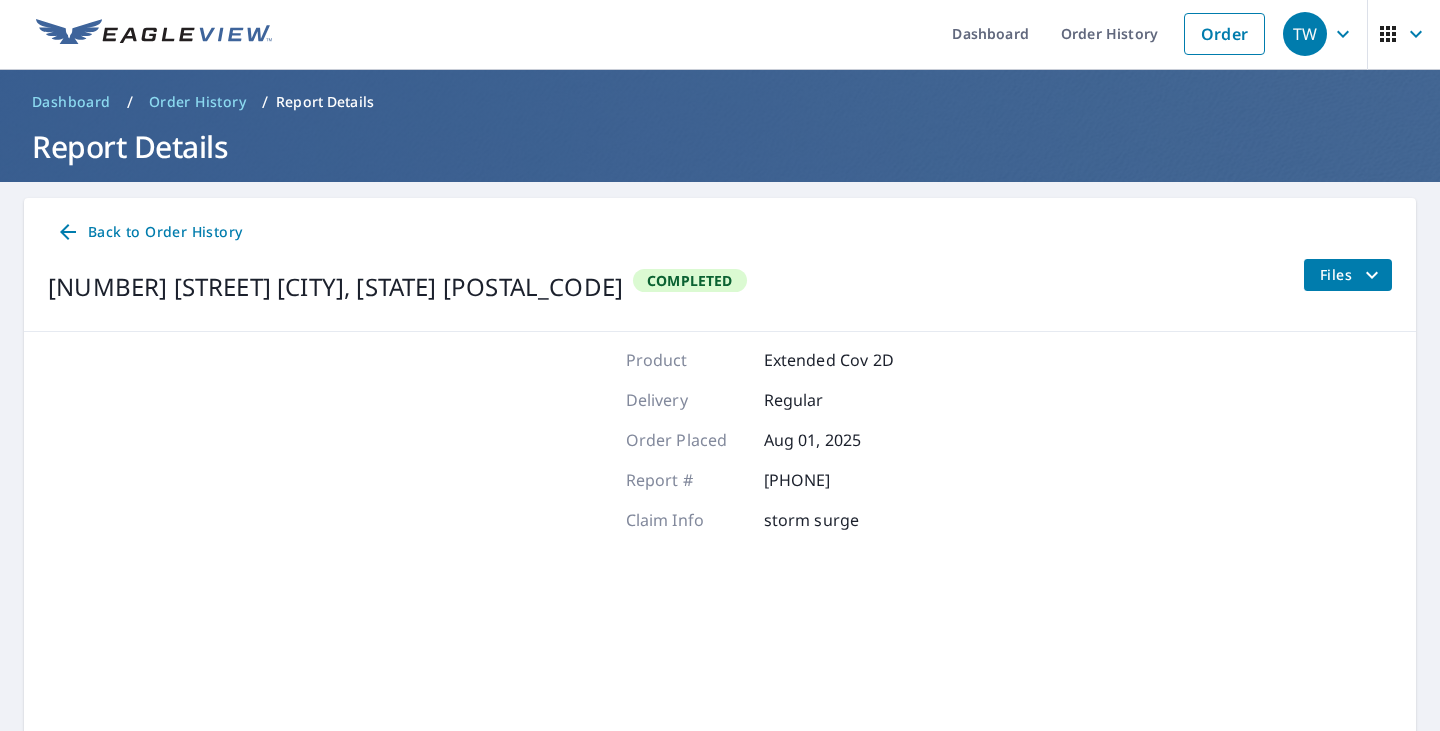 scroll, scrollTop: 0, scrollLeft: 0, axis: both 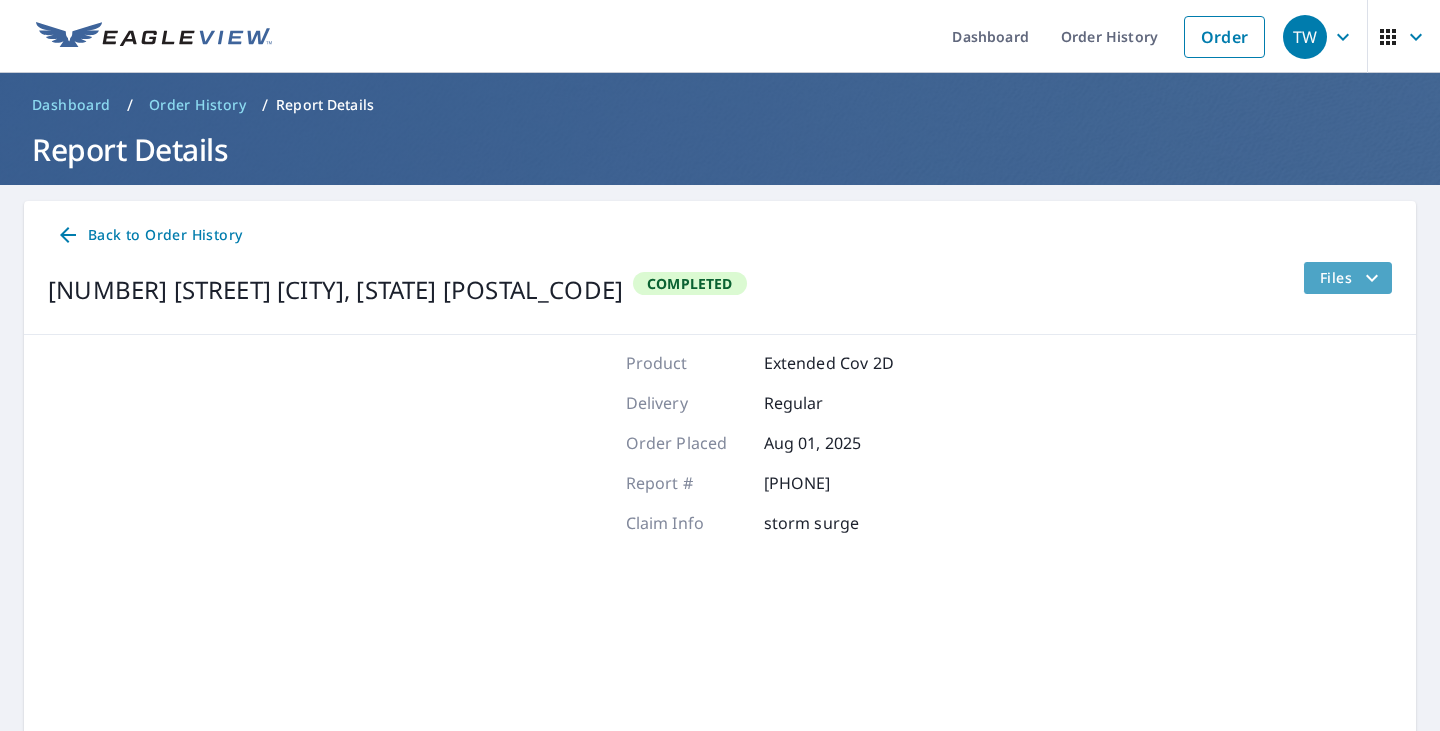 click 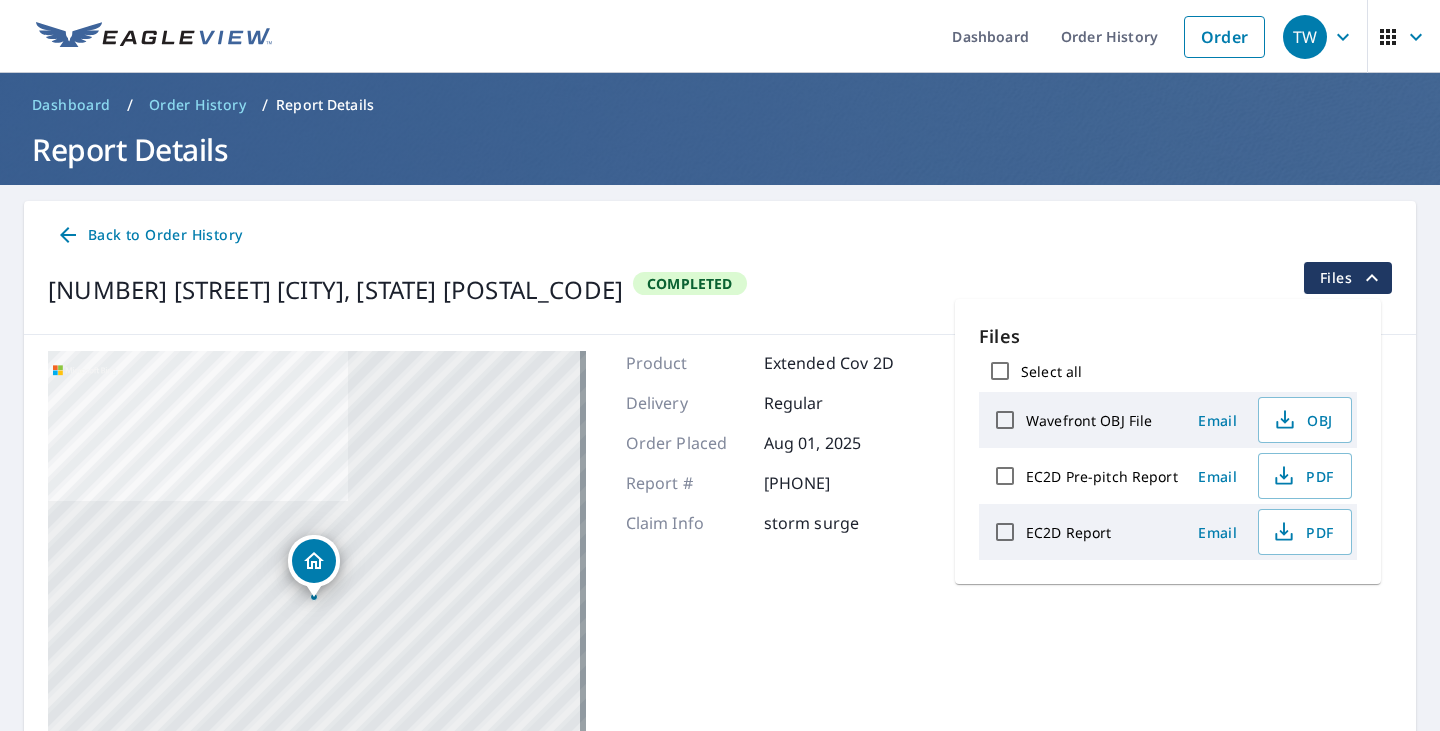 click on "Email" at bounding box center (1218, 532) 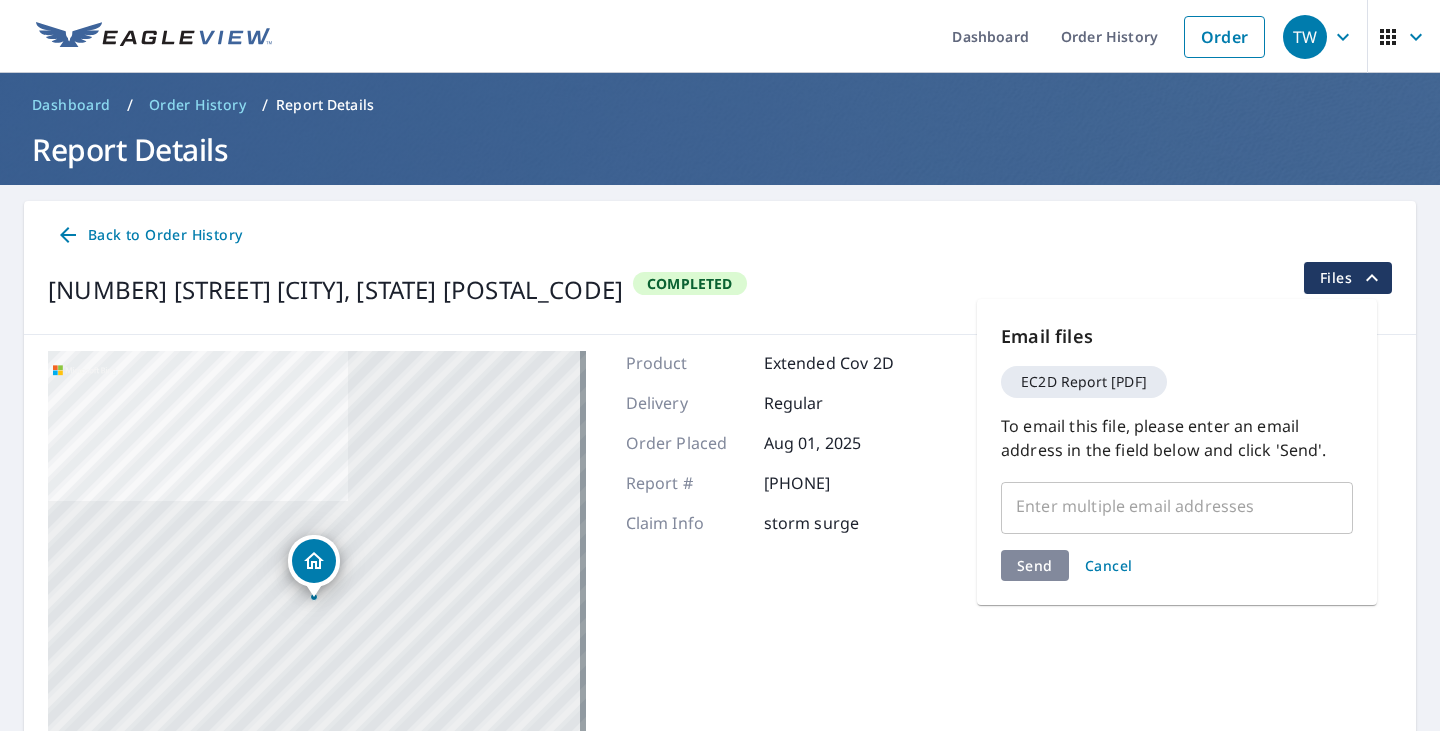 click at bounding box center [1162, 506] 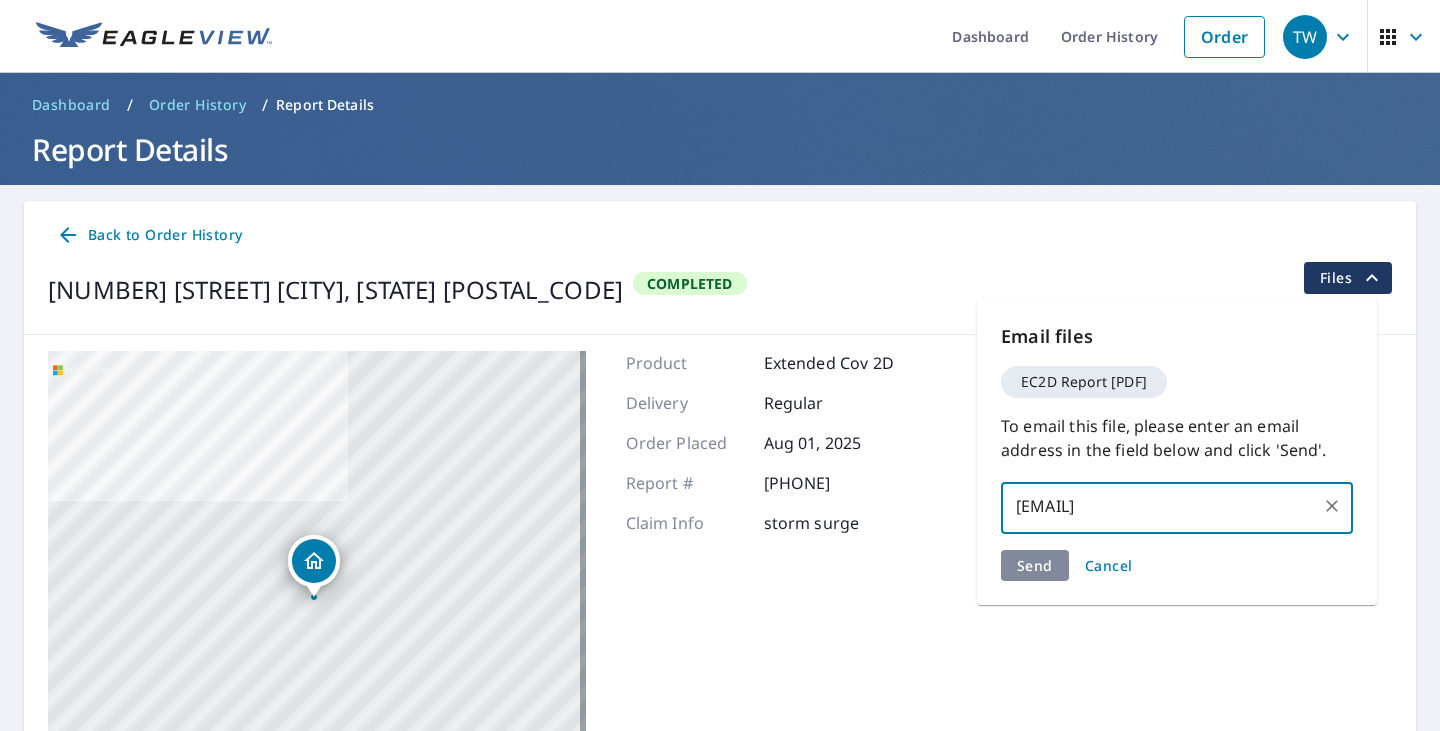 type on "collin.mcqueen@qxo.com" 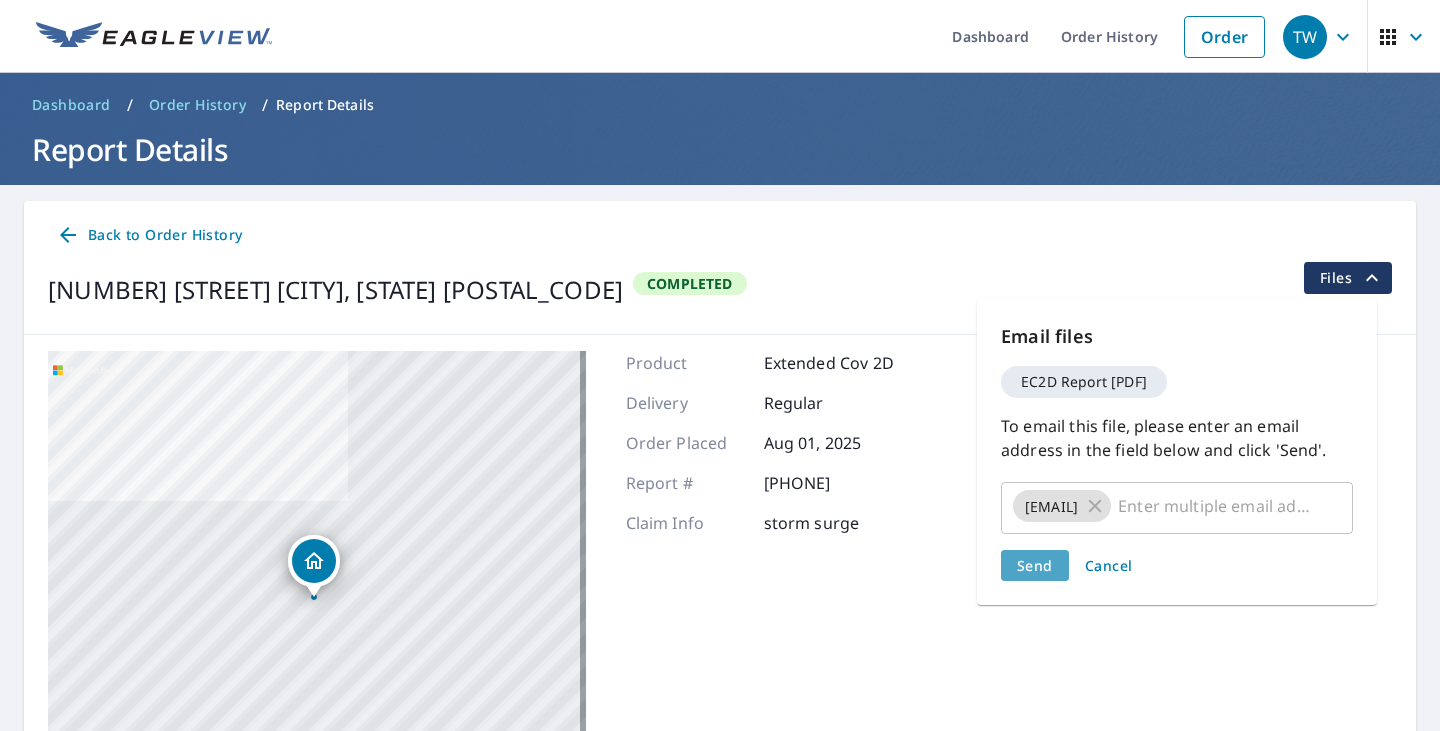 click on "Send" at bounding box center (1035, 565) 